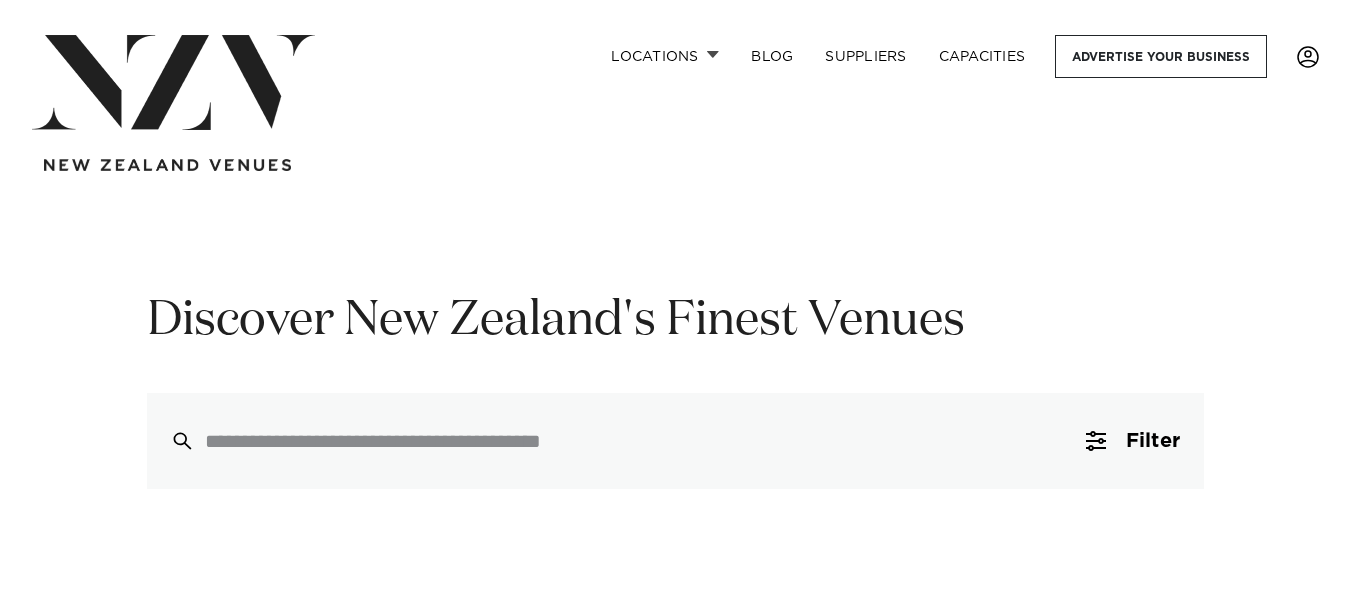 scroll, scrollTop: 0, scrollLeft: 0, axis: both 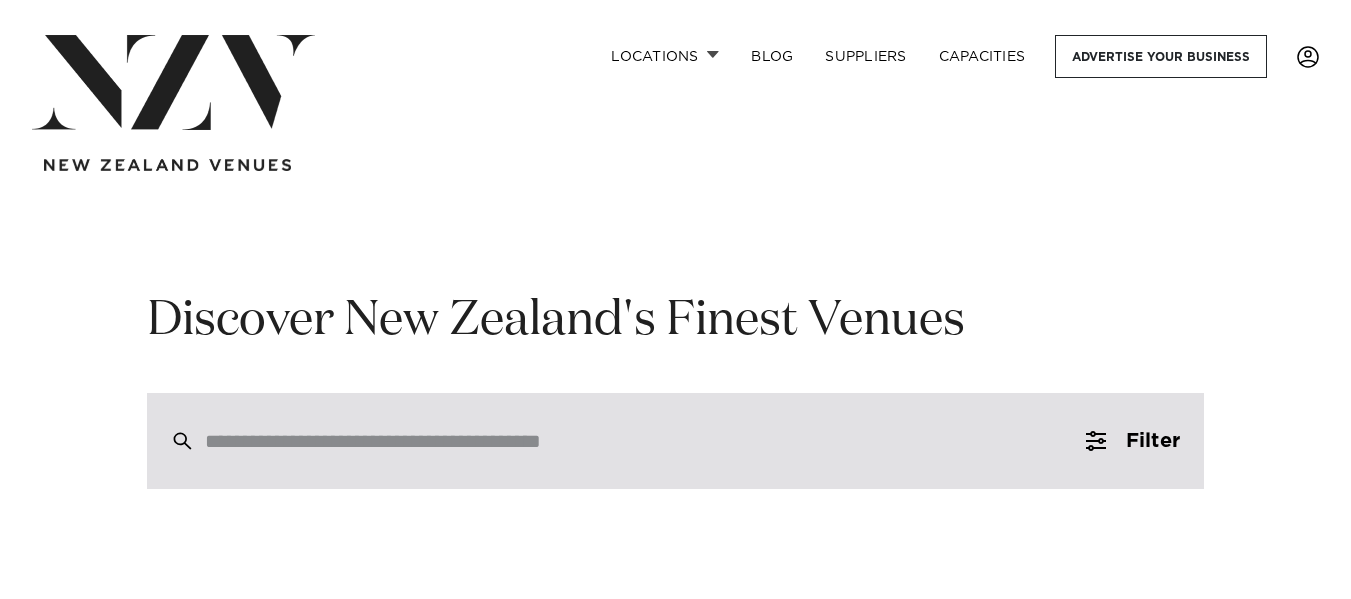 click at bounding box center (633, 441) 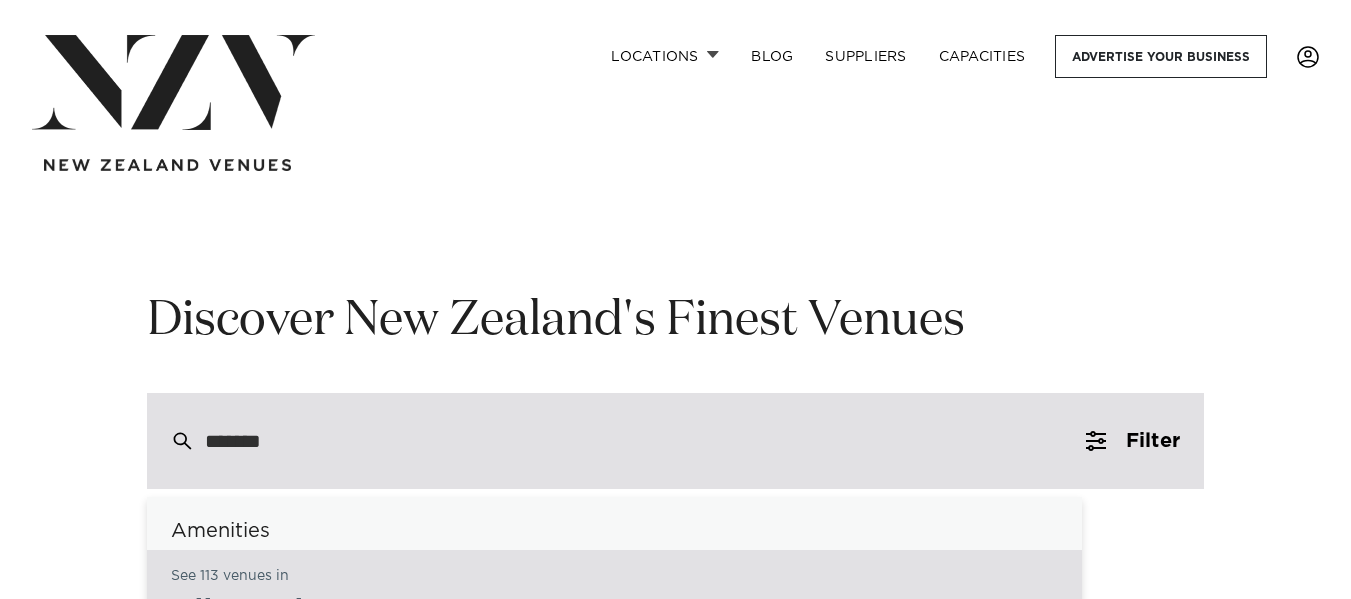 type on "********" 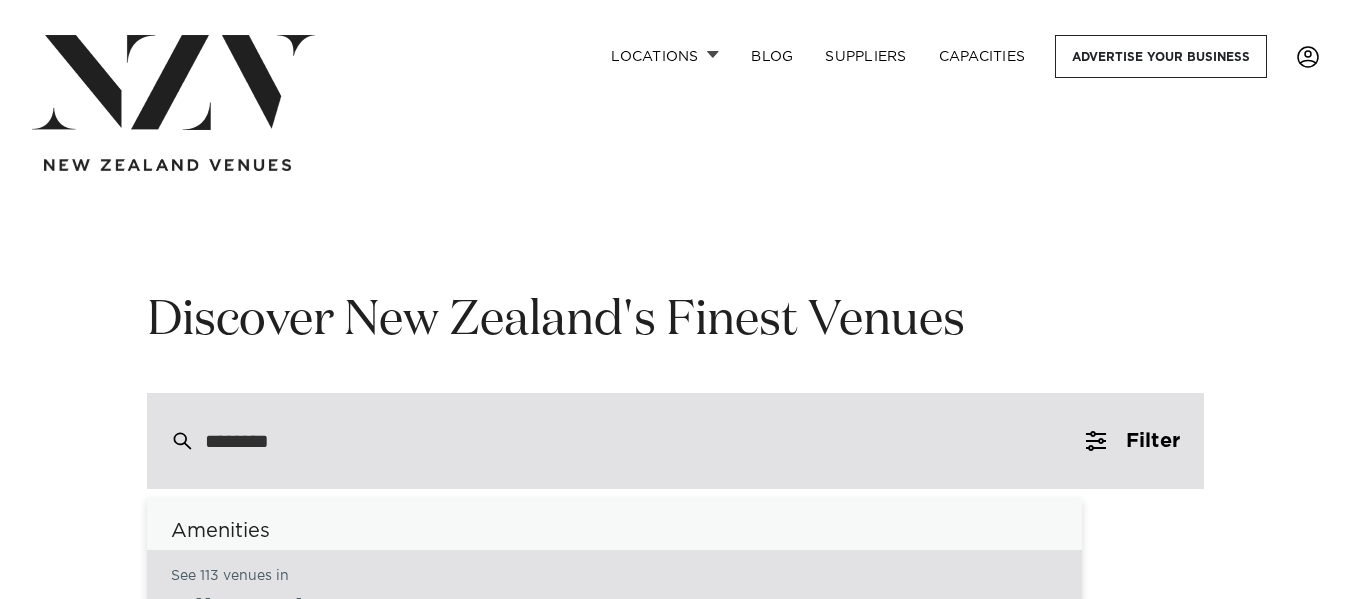 type on "**********" 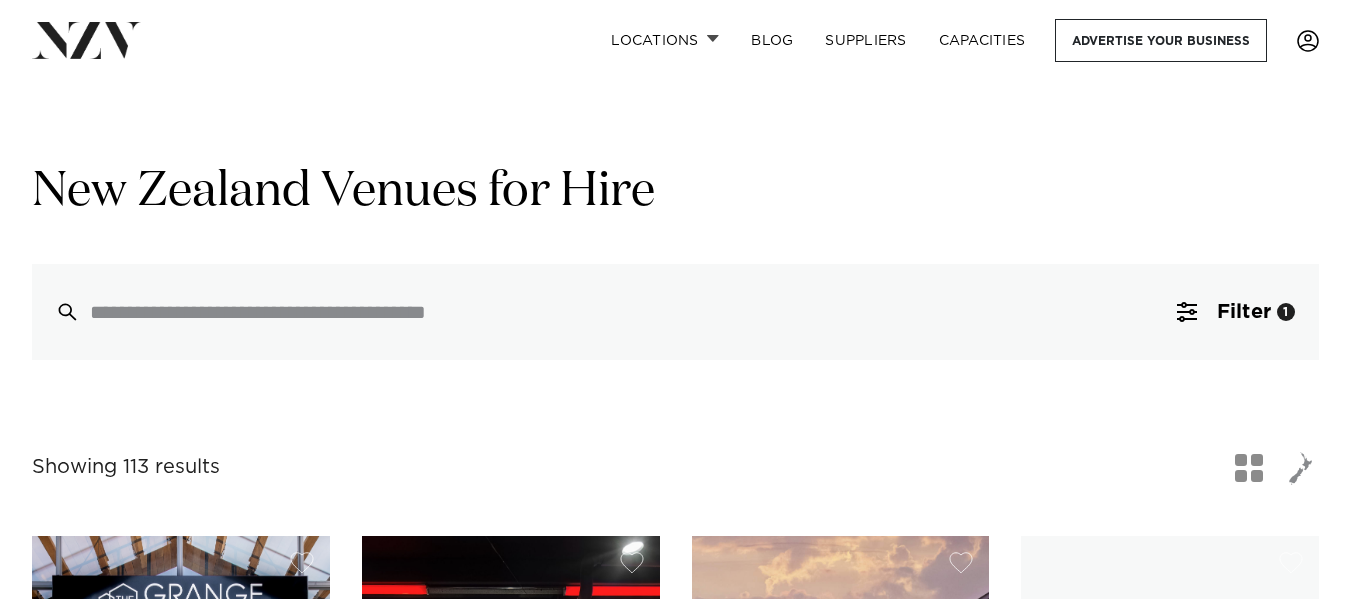 scroll, scrollTop: 0, scrollLeft: 0, axis: both 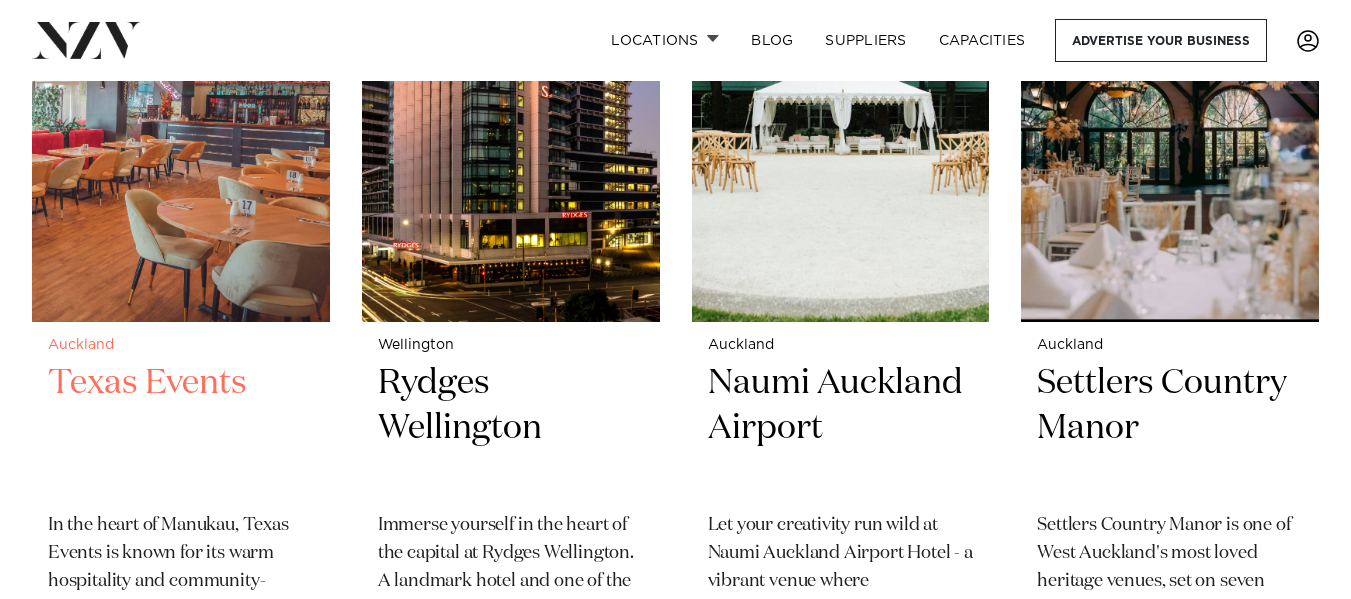 click at bounding box center [181, 122] 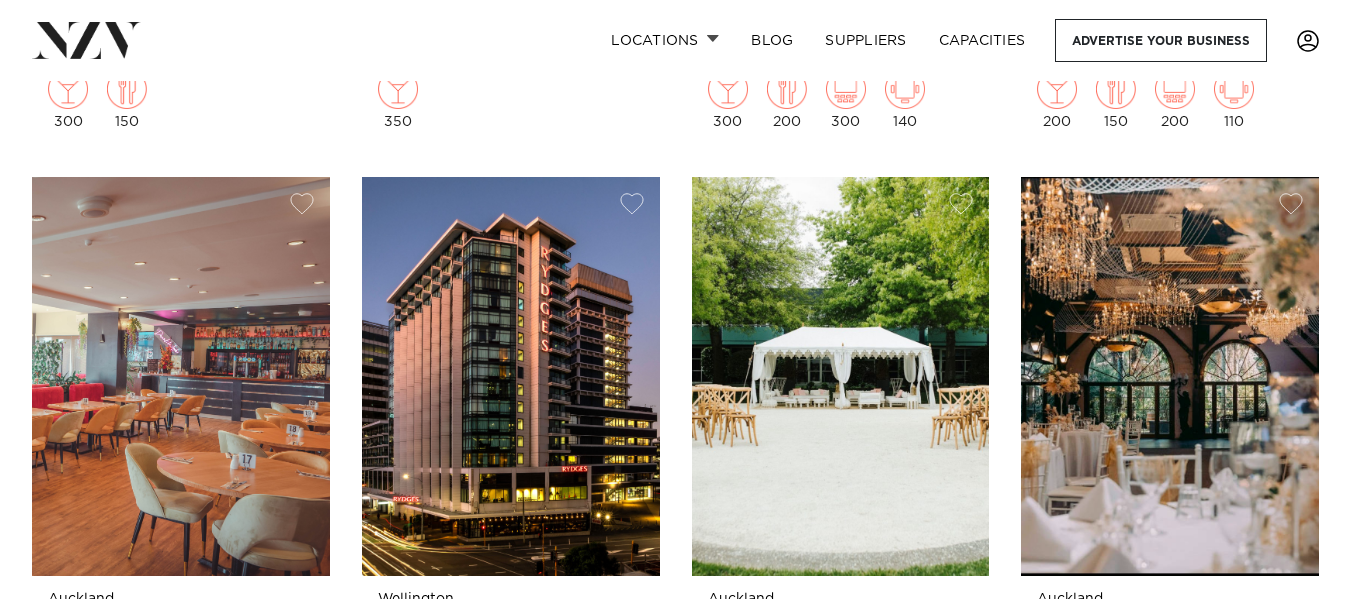 scroll, scrollTop: 1215, scrollLeft: 0, axis: vertical 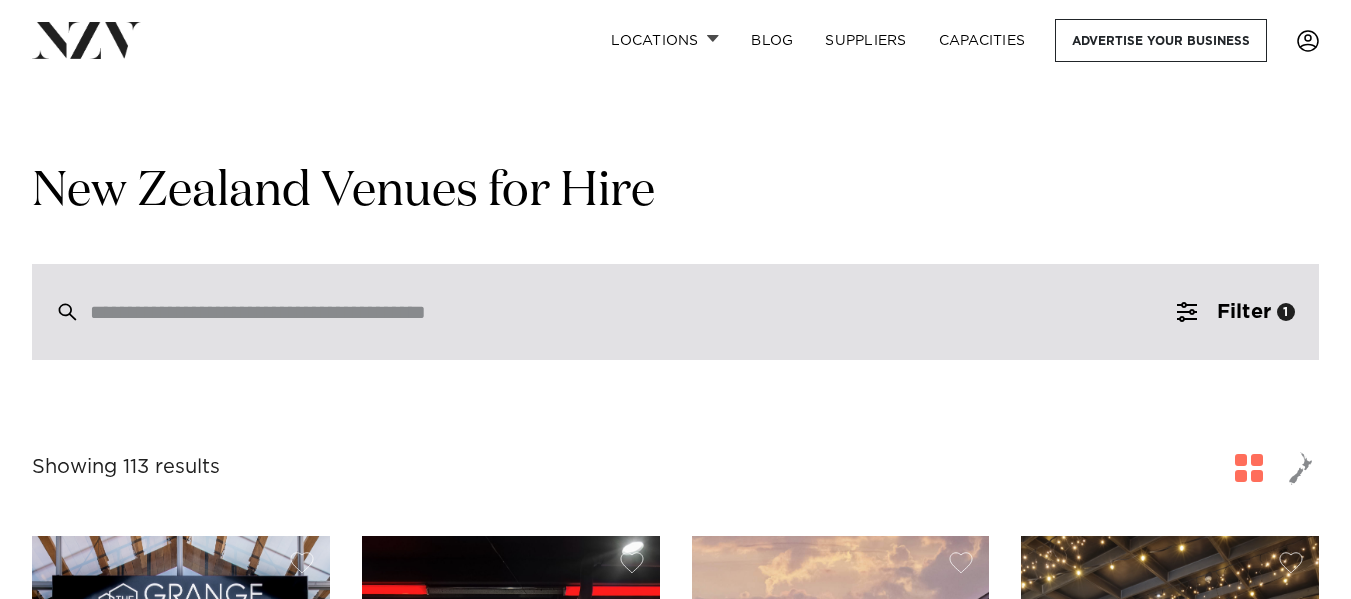 click at bounding box center (675, 312) 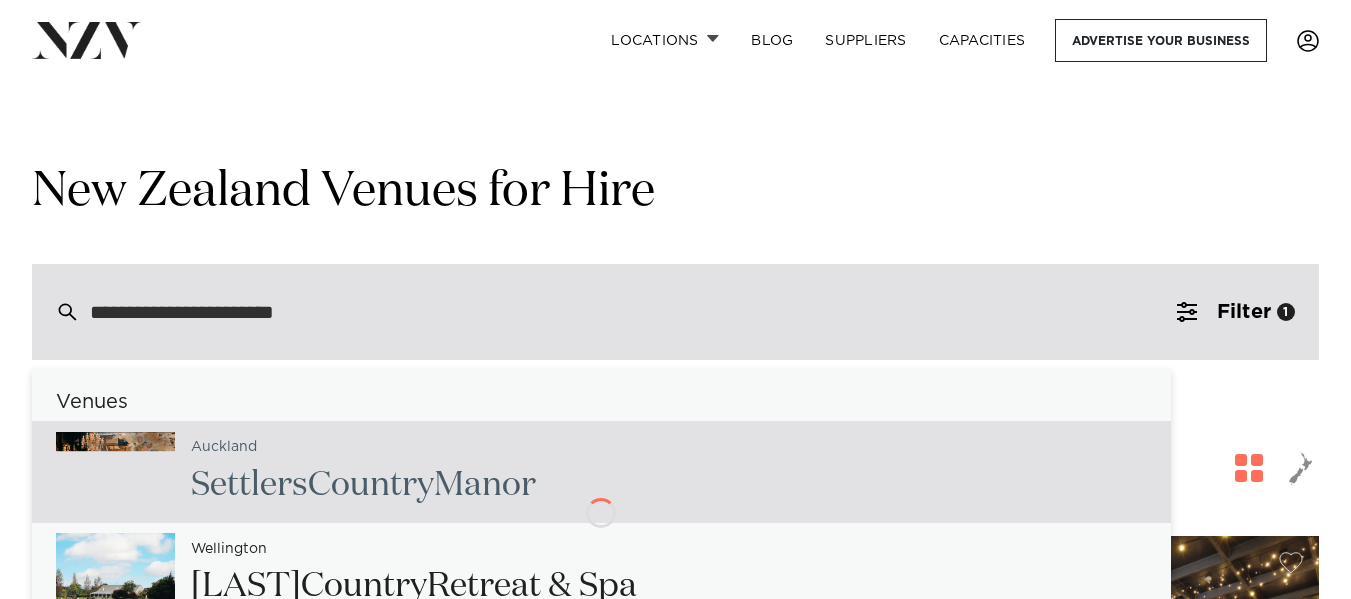 type on "**********" 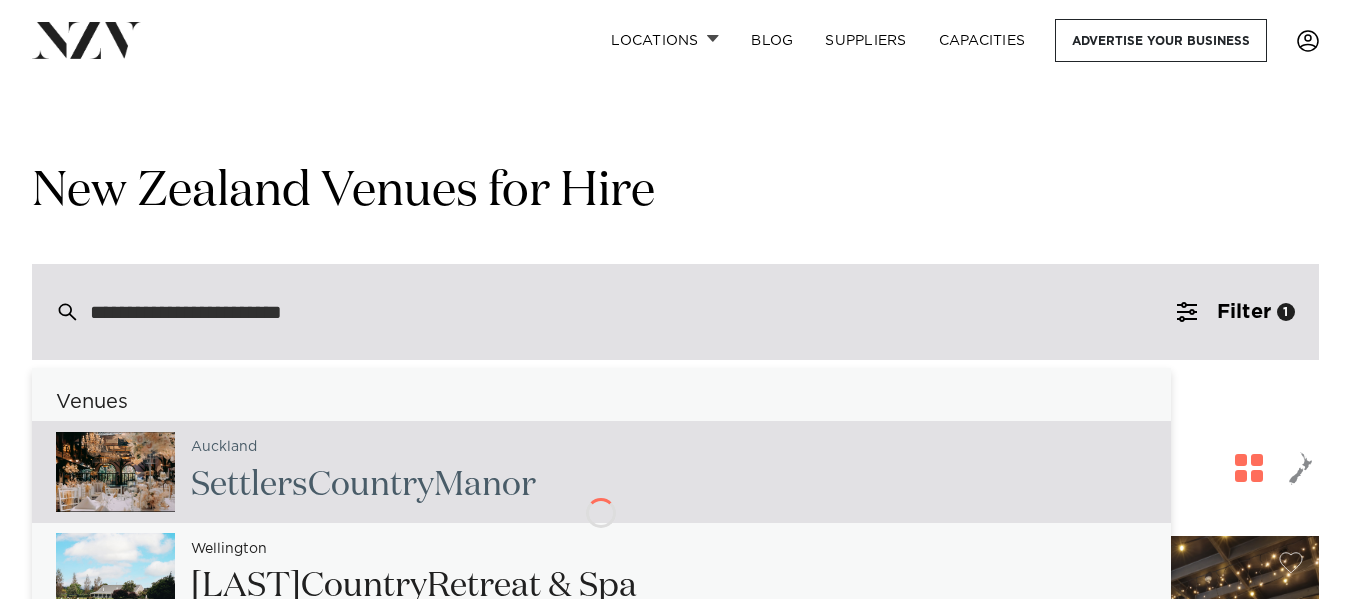 type on "**********" 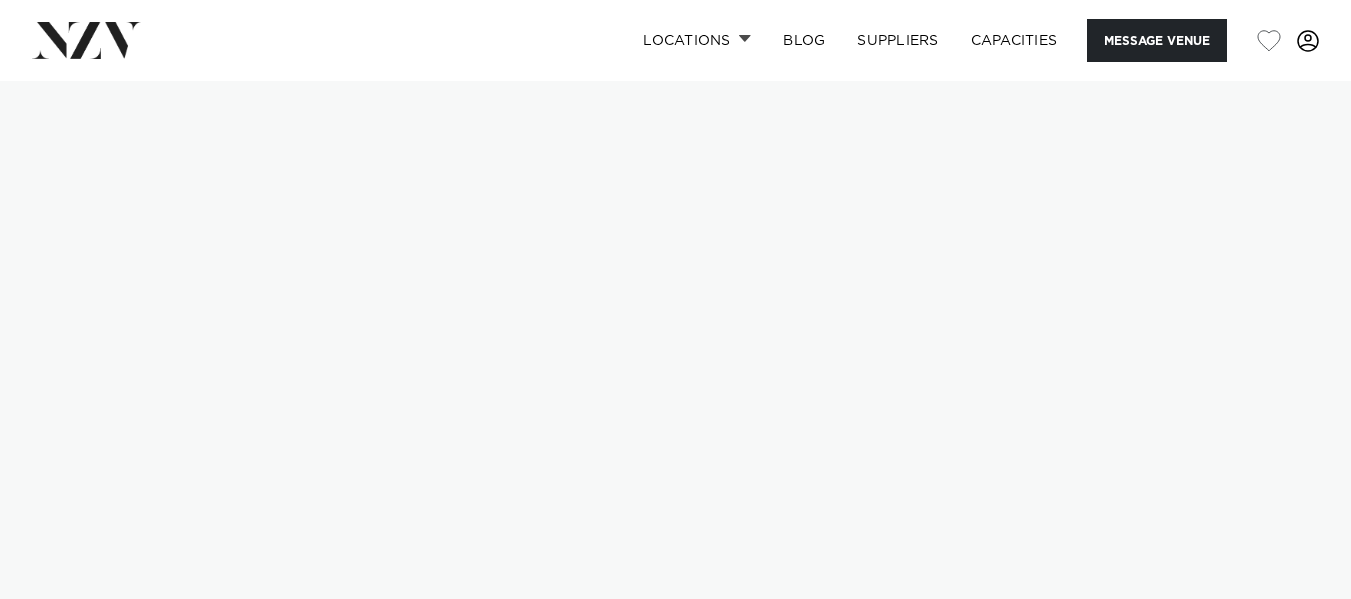 scroll, scrollTop: 0, scrollLeft: 0, axis: both 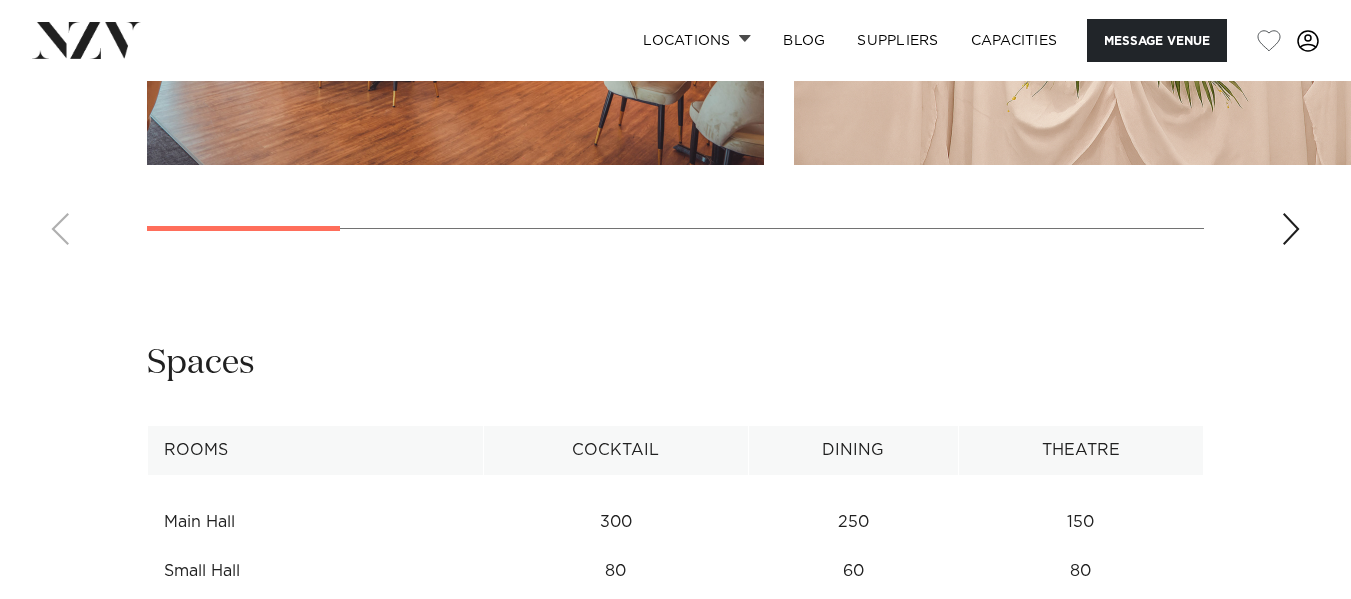 click at bounding box center (1291, 229) 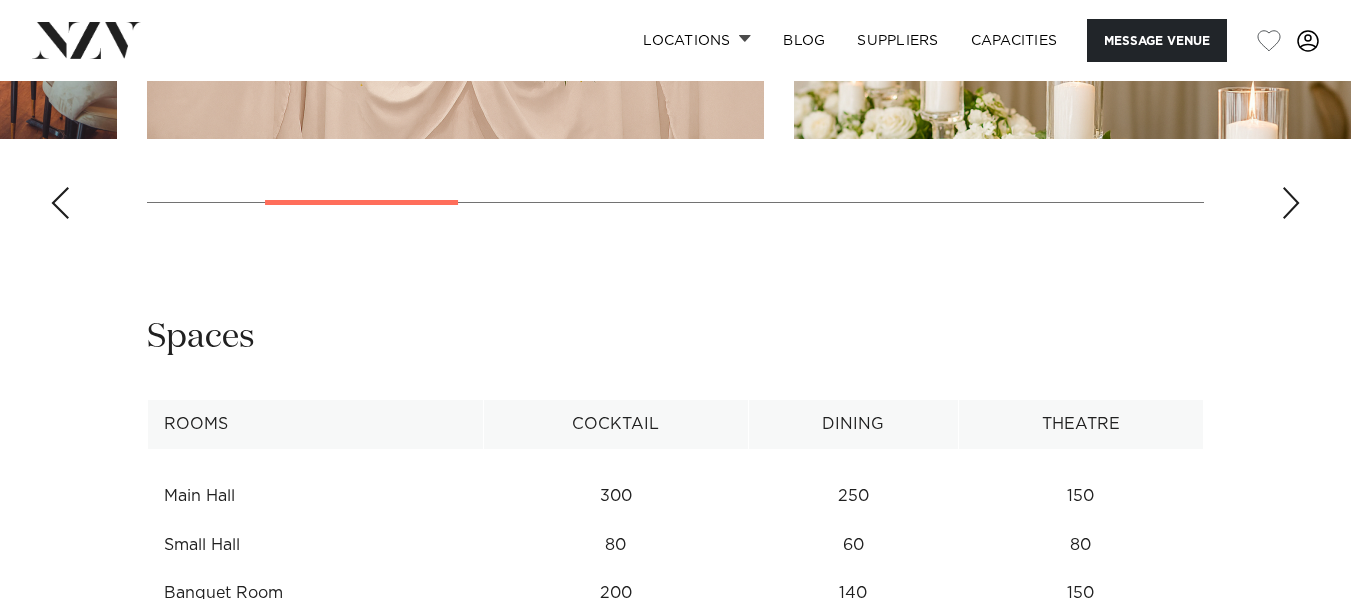 scroll, scrollTop: 2144, scrollLeft: 0, axis: vertical 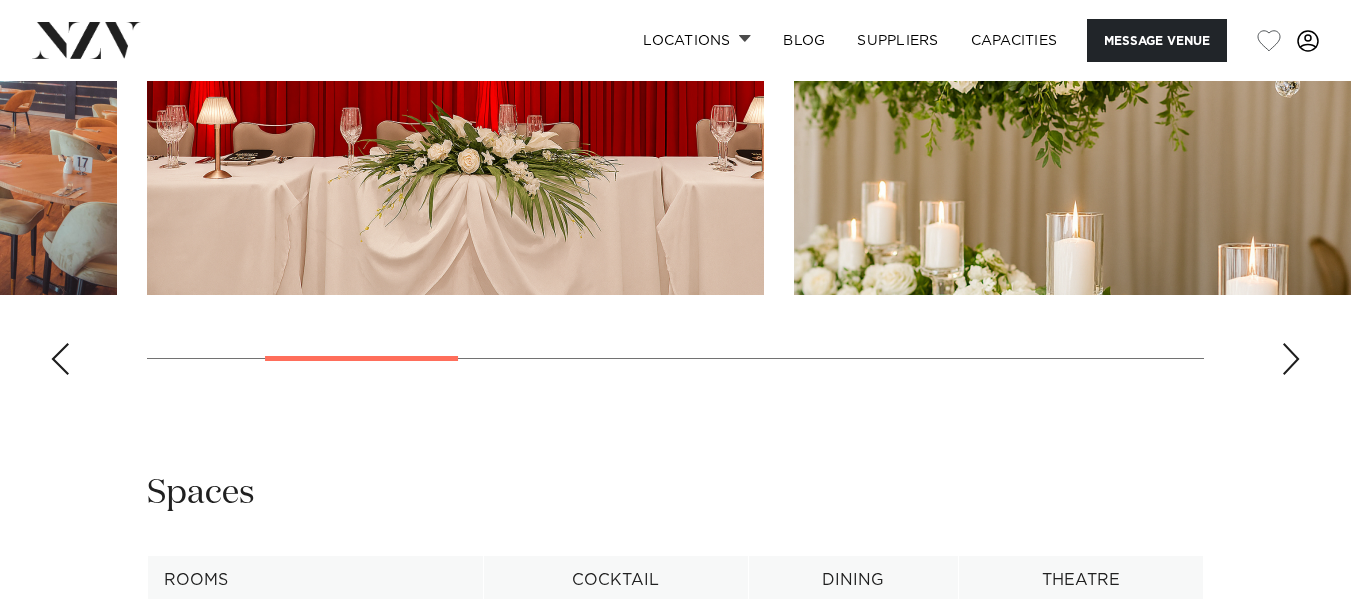 click at bounding box center [1291, 359] 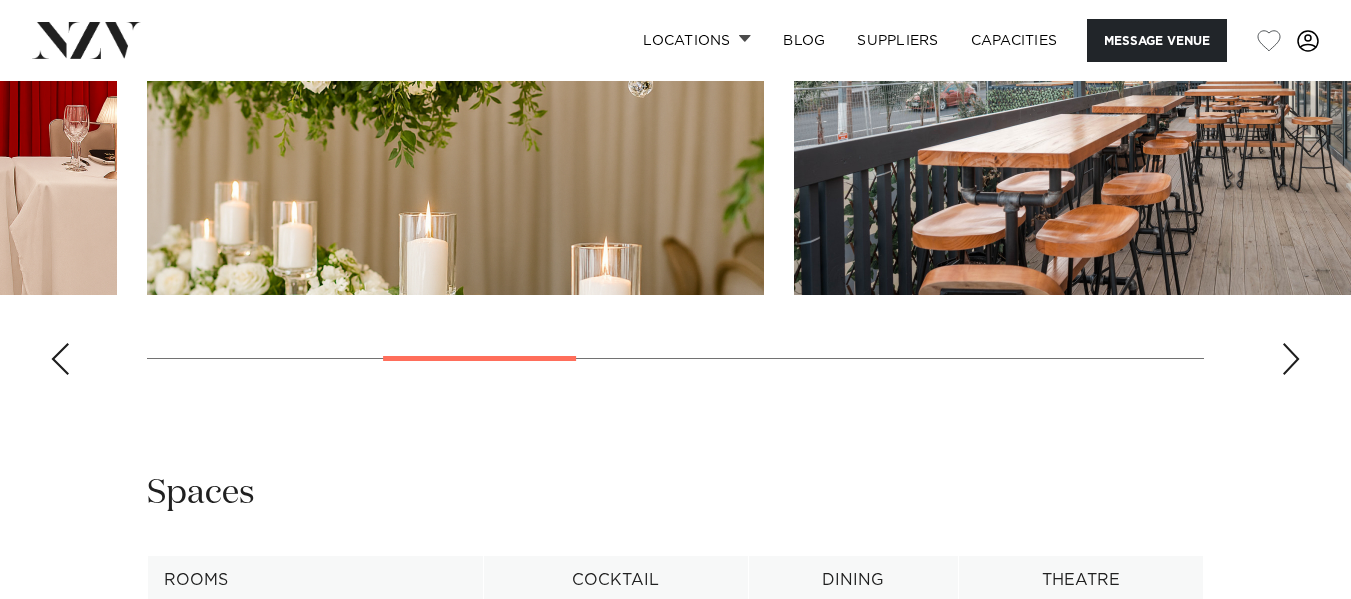 click at bounding box center [1291, 359] 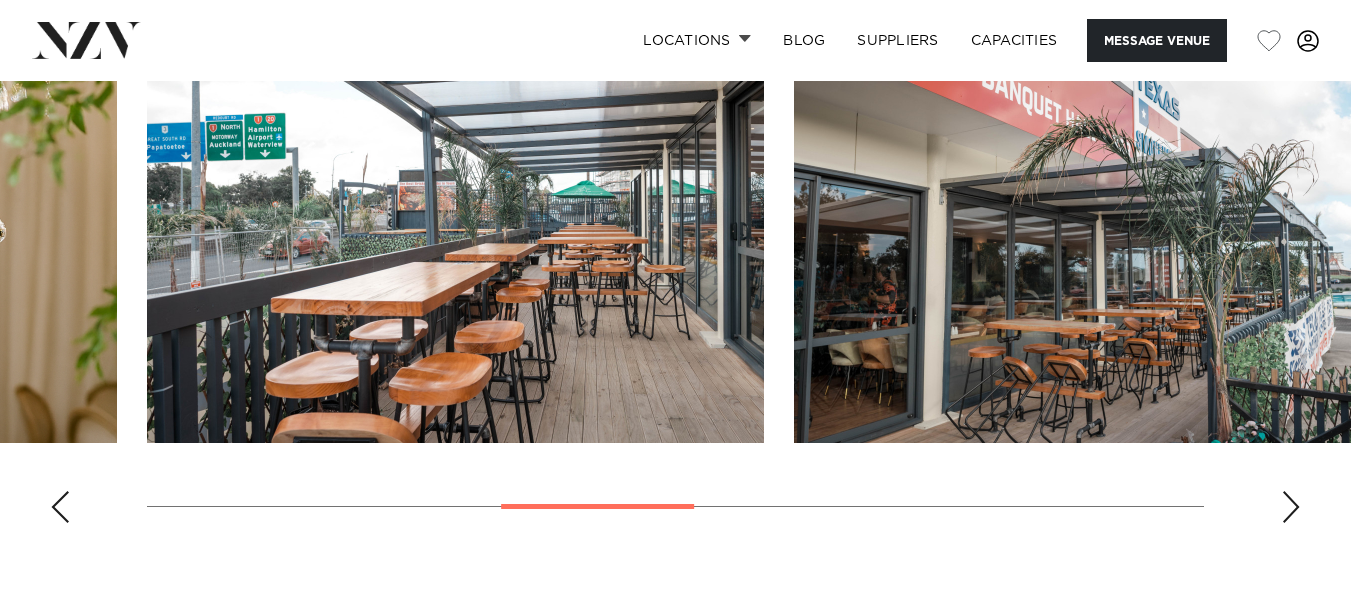 scroll, scrollTop: 1988, scrollLeft: 0, axis: vertical 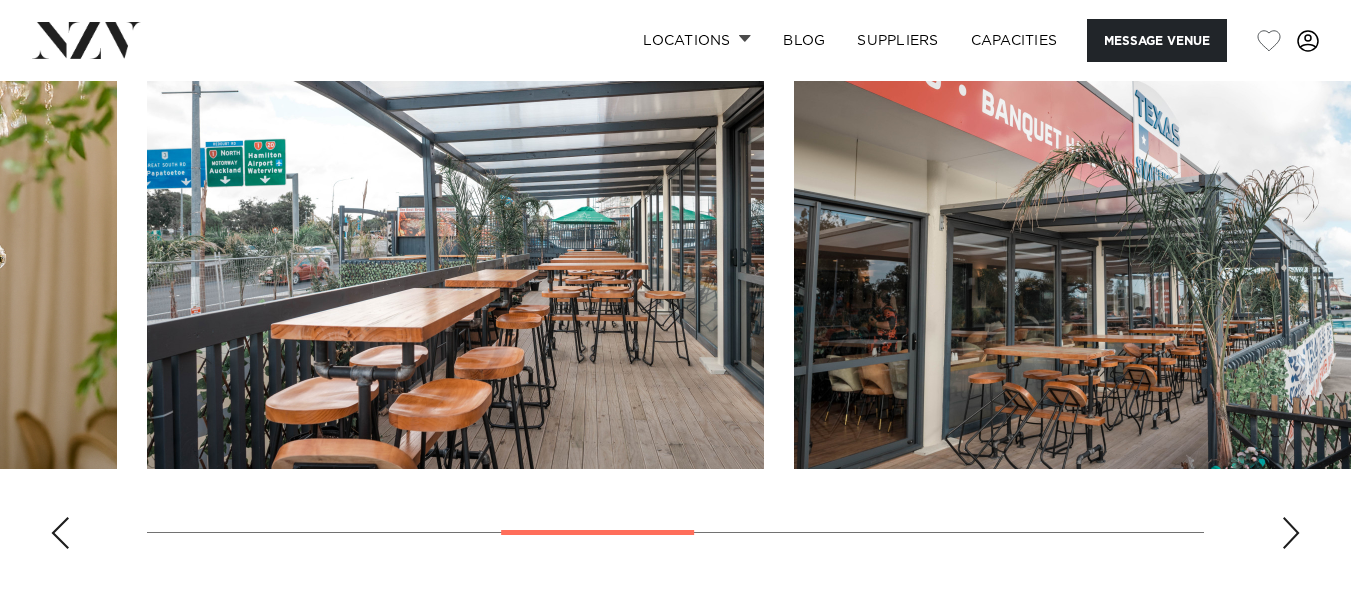 click at bounding box center (1291, 533) 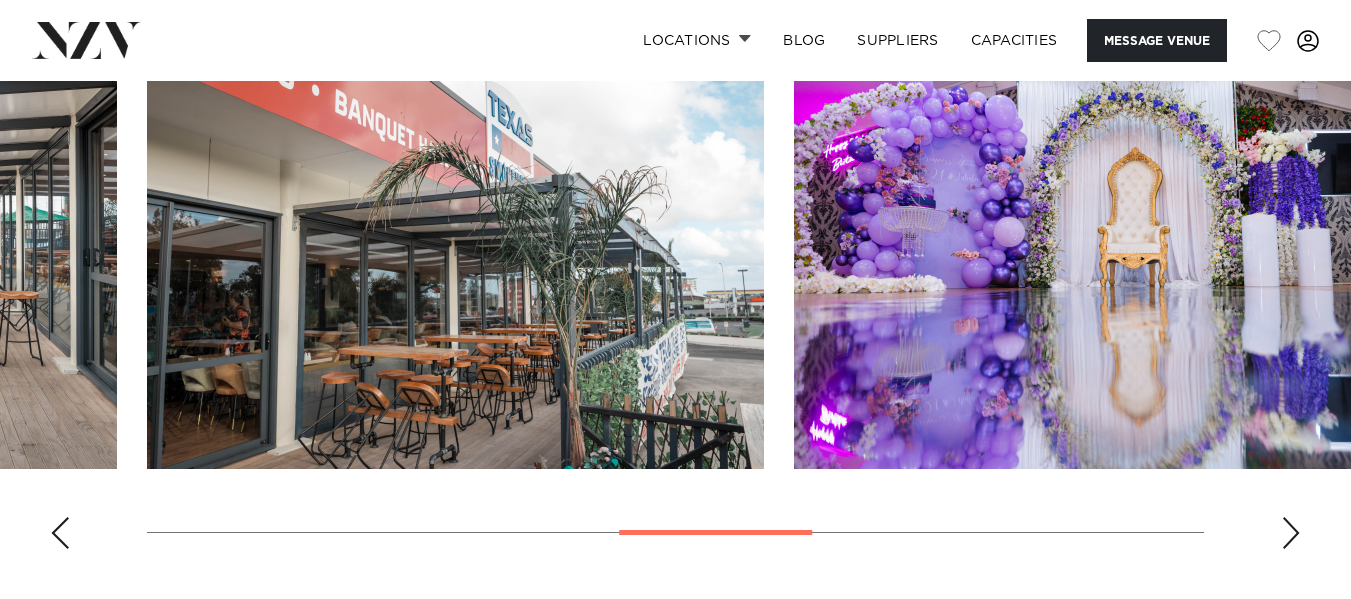 click at bounding box center [1291, 533] 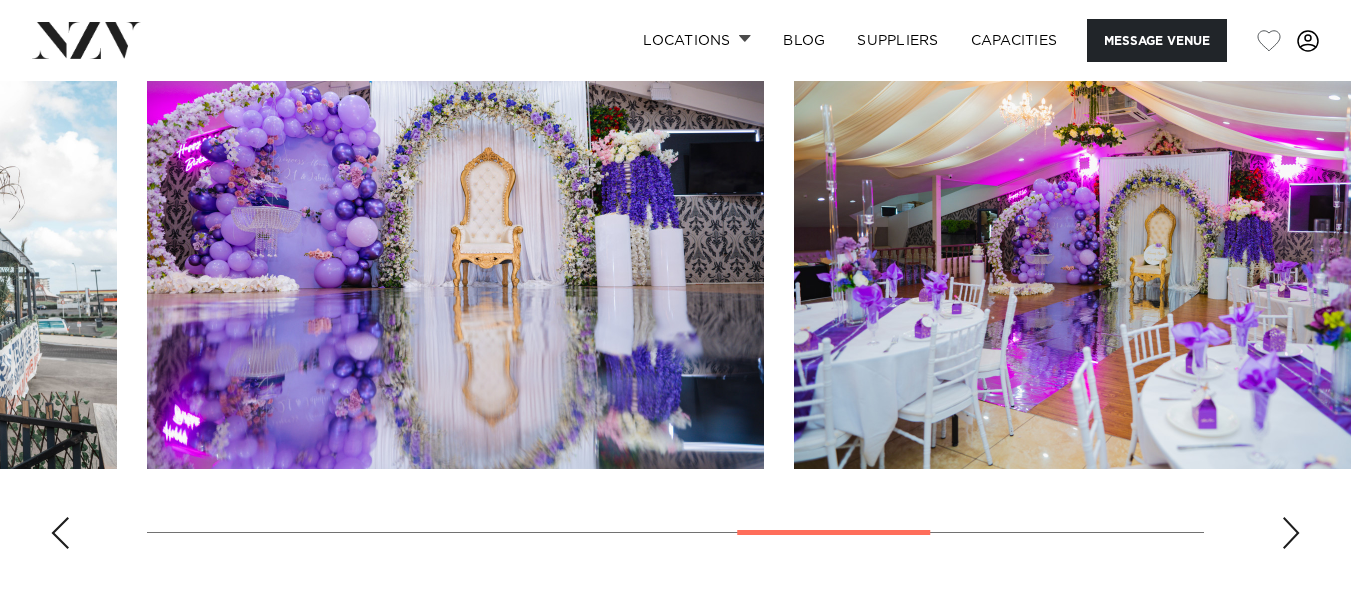 click at bounding box center (1291, 533) 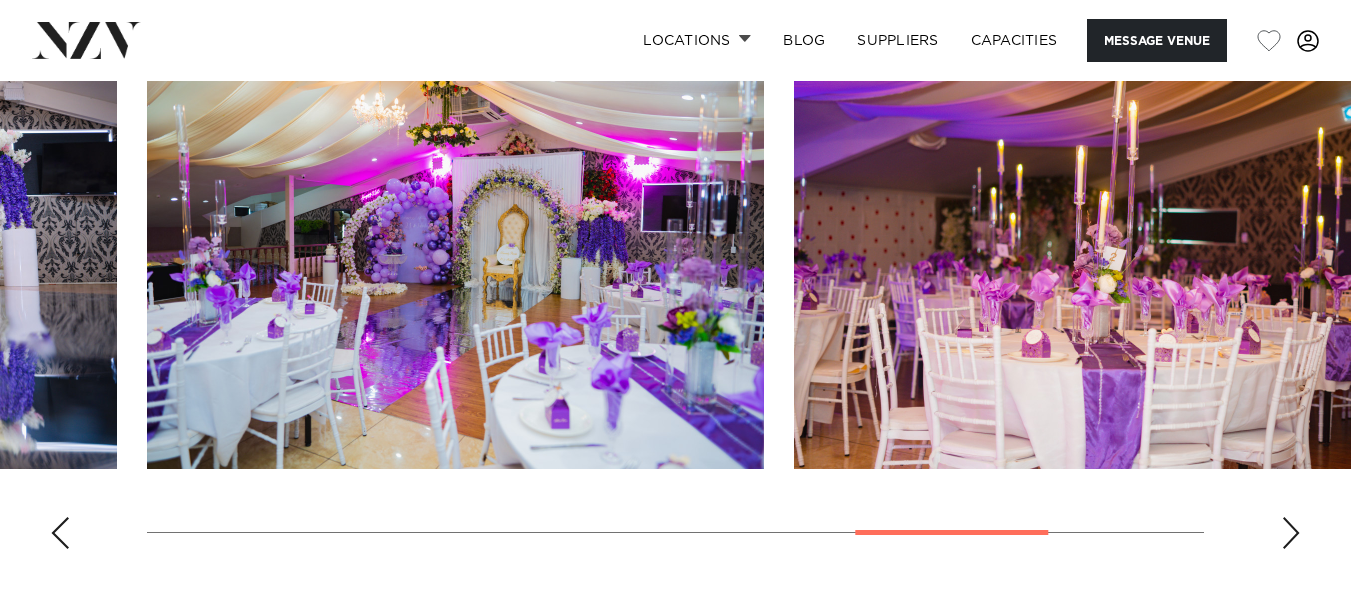 click at bounding box center (1291, 533) 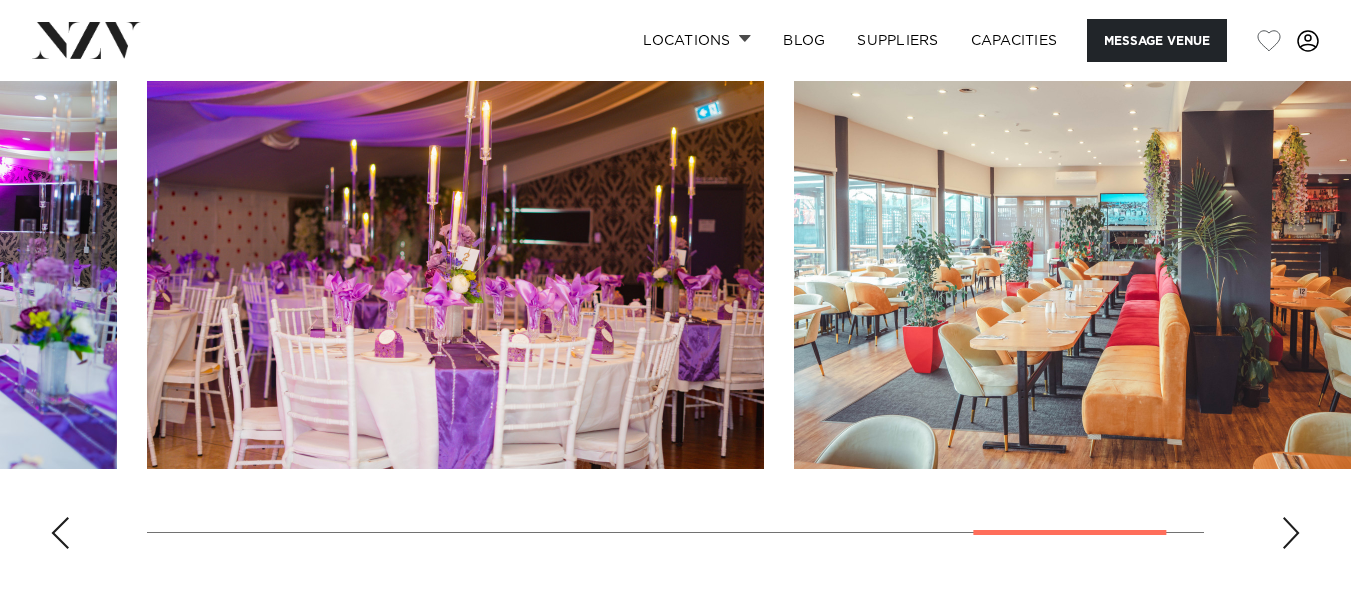 click at bounding box center (1291, 533) 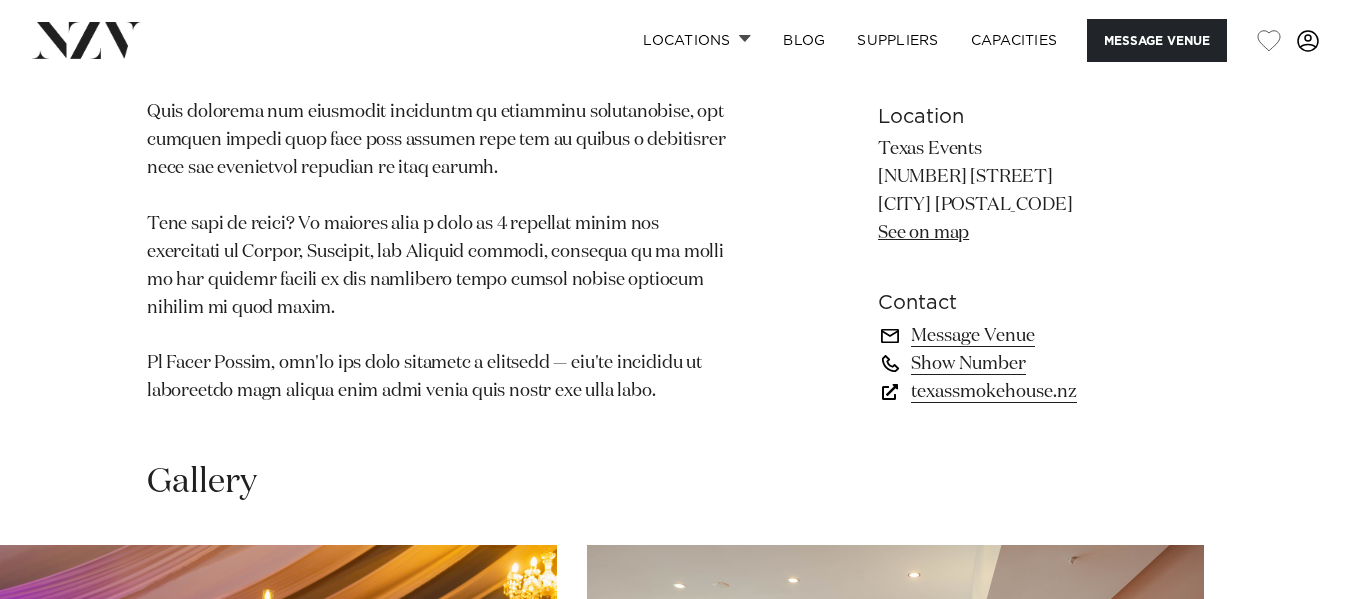 scroll, scrollTop: 1406, scrollLeft: 0, axis: vertical 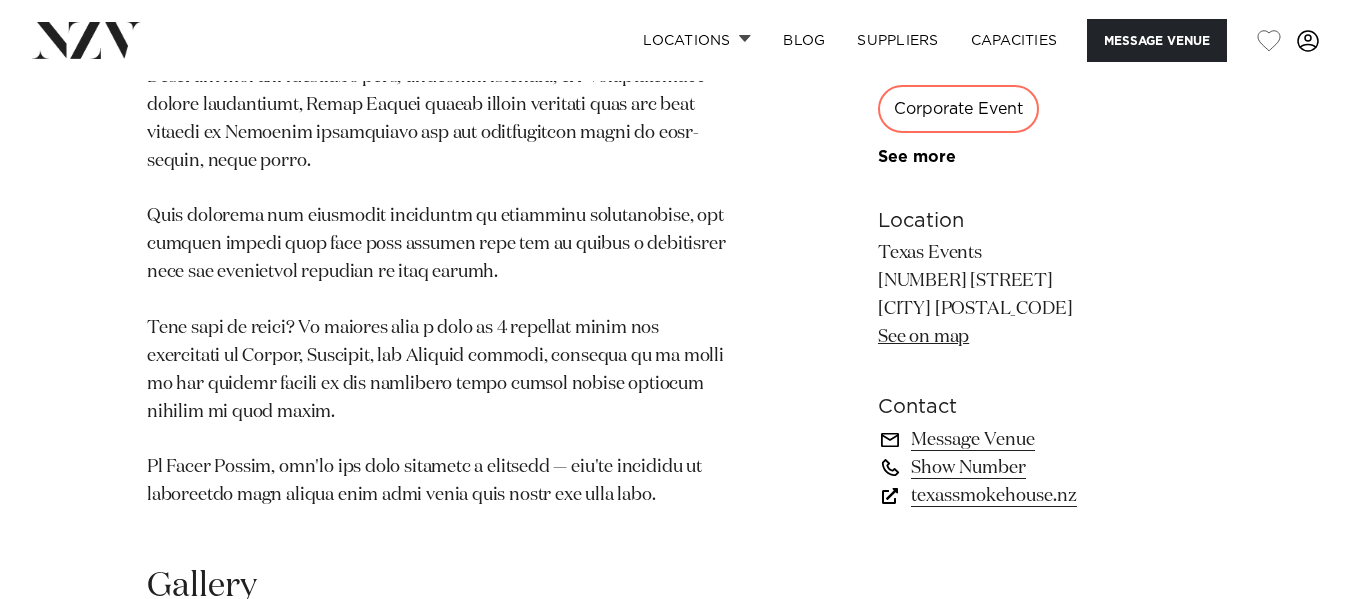 click on "texassmokehouse.nz" at bounding box center (1041, 496) 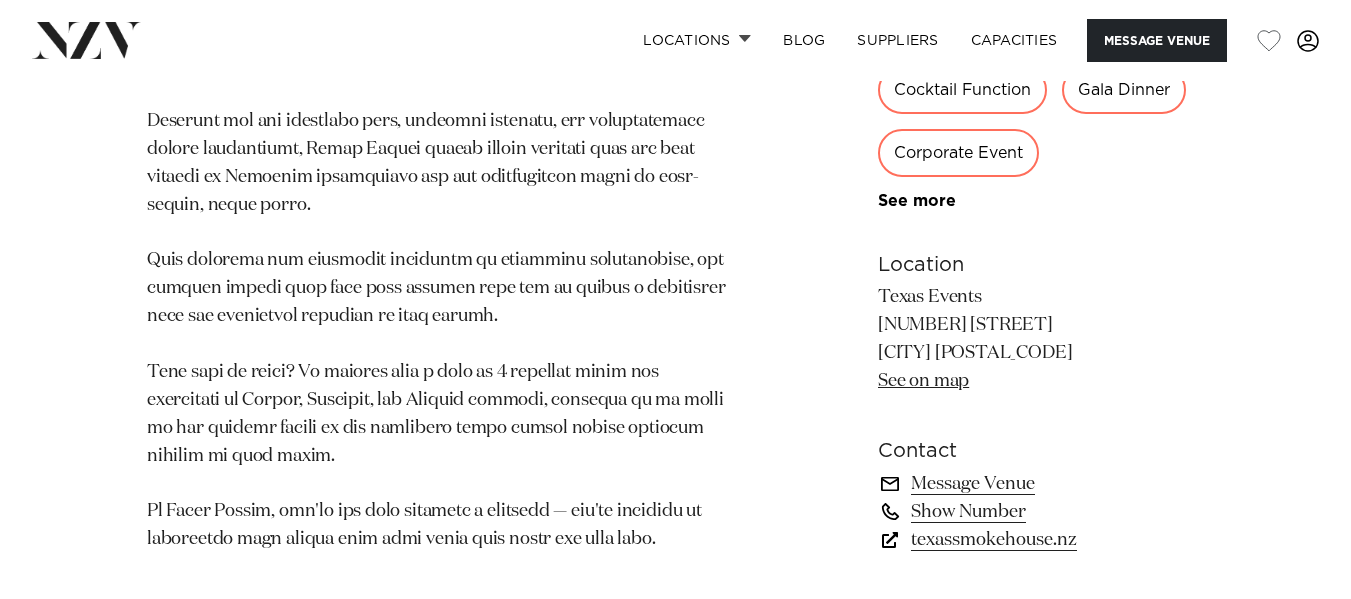 scroll, scrollTop: 1267, scrollLeft: 0, axis: vertical 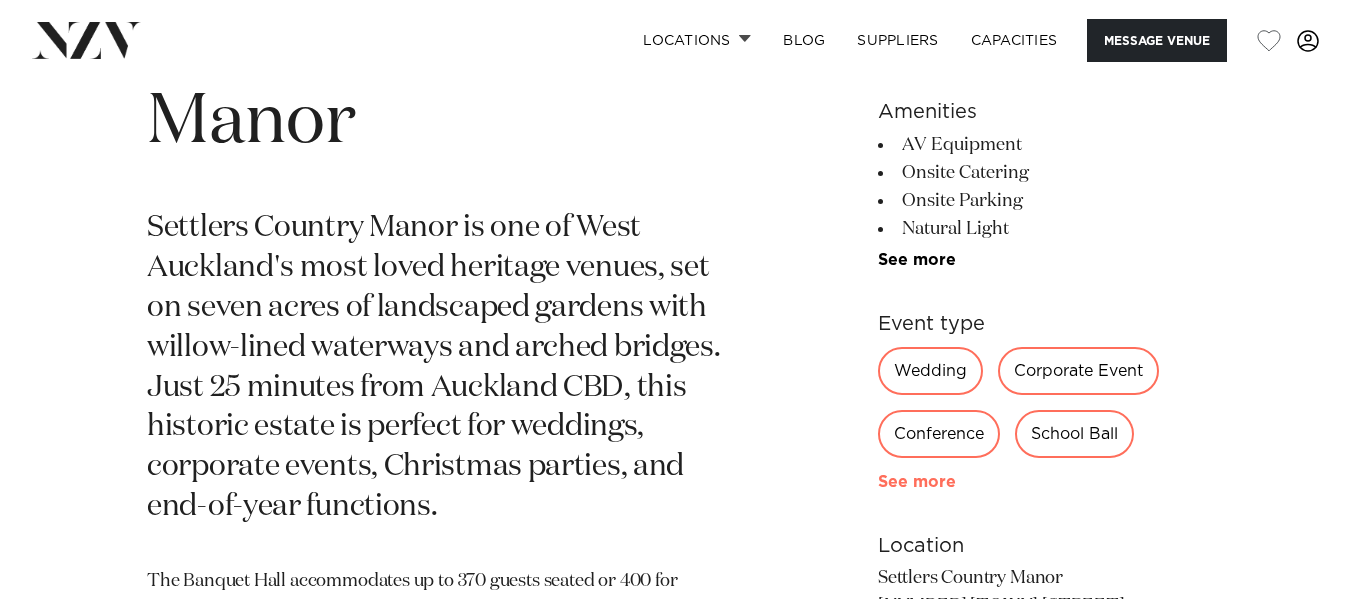 click on "See more" at bounding box center (956, 482) 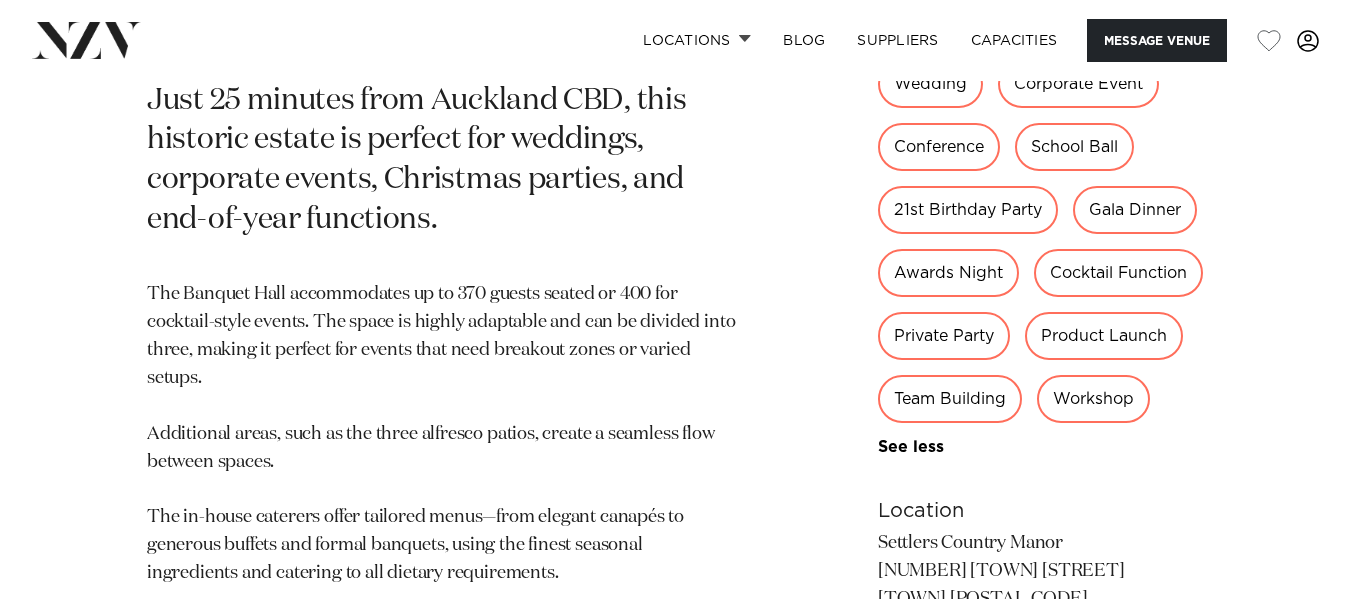 scroll, scrollTop: 1180, scrollLeft: 0, axis: vertical 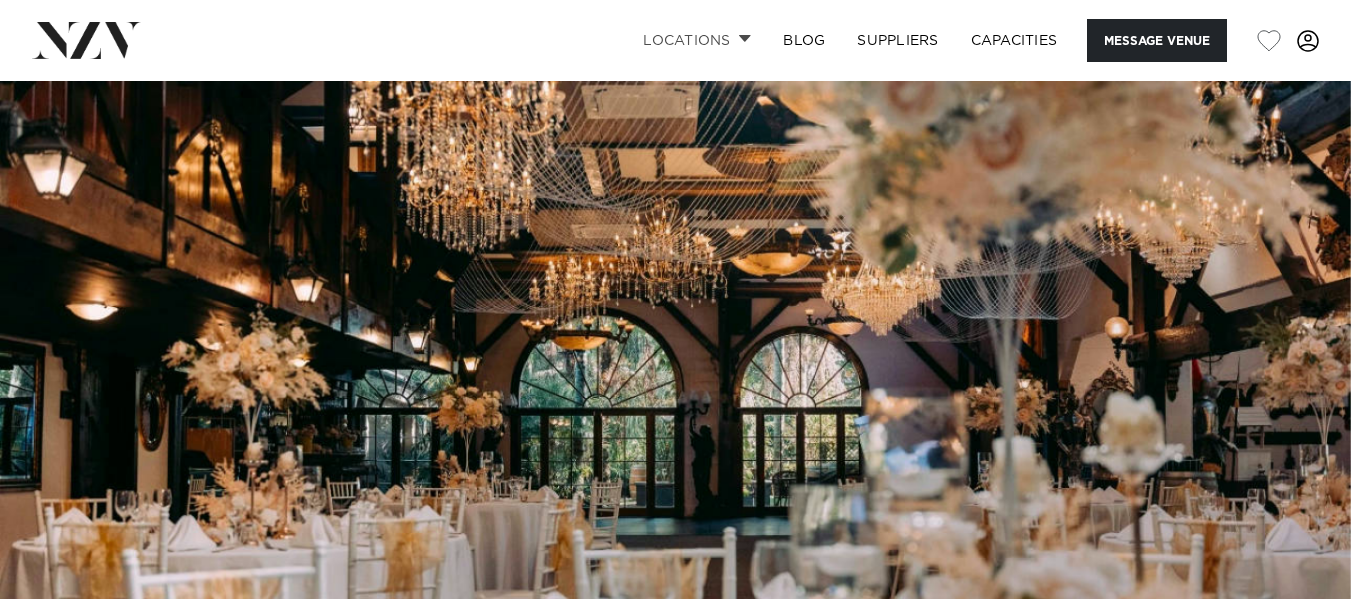 click on "Locations" at bounding box center (697, 40) 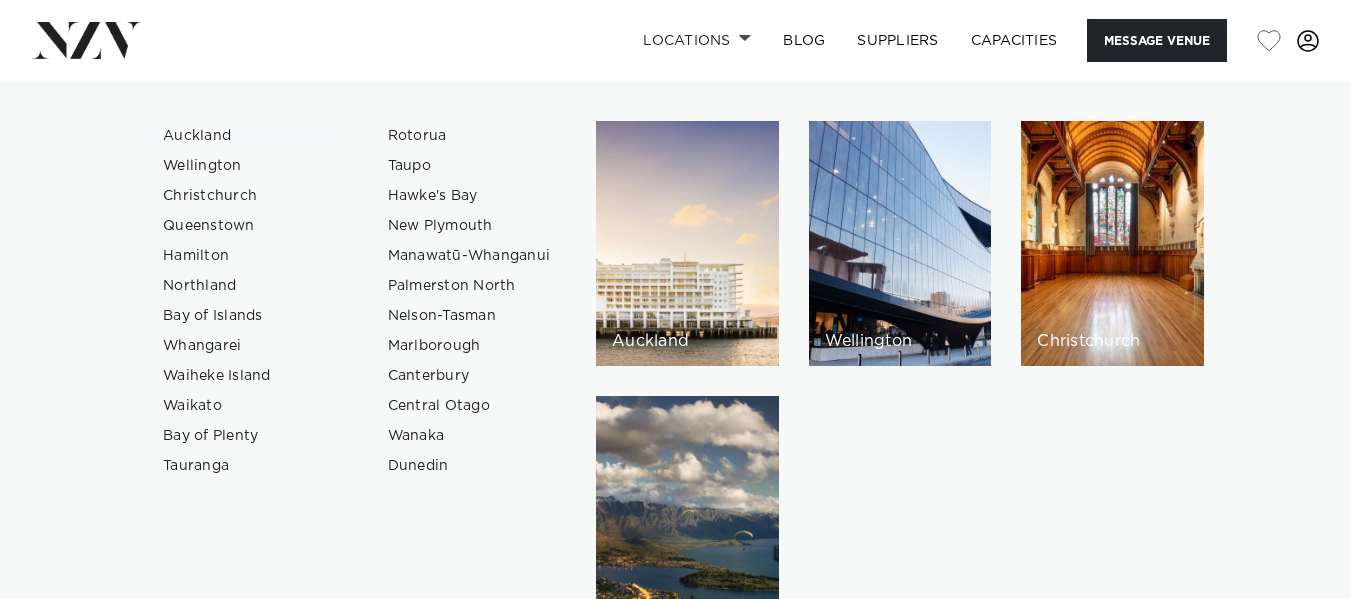 click on "Auckland" at bounding box center (244, 136) 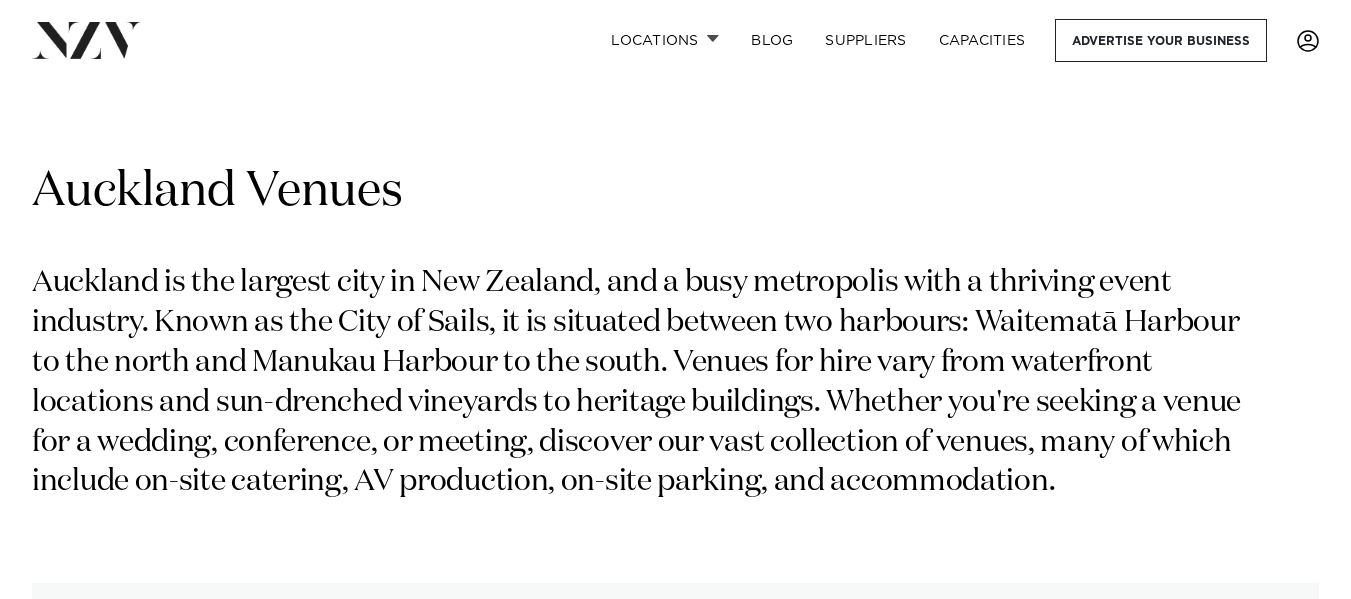 scroll, scrollTop: 0, scrollLeft: 0, axis: both 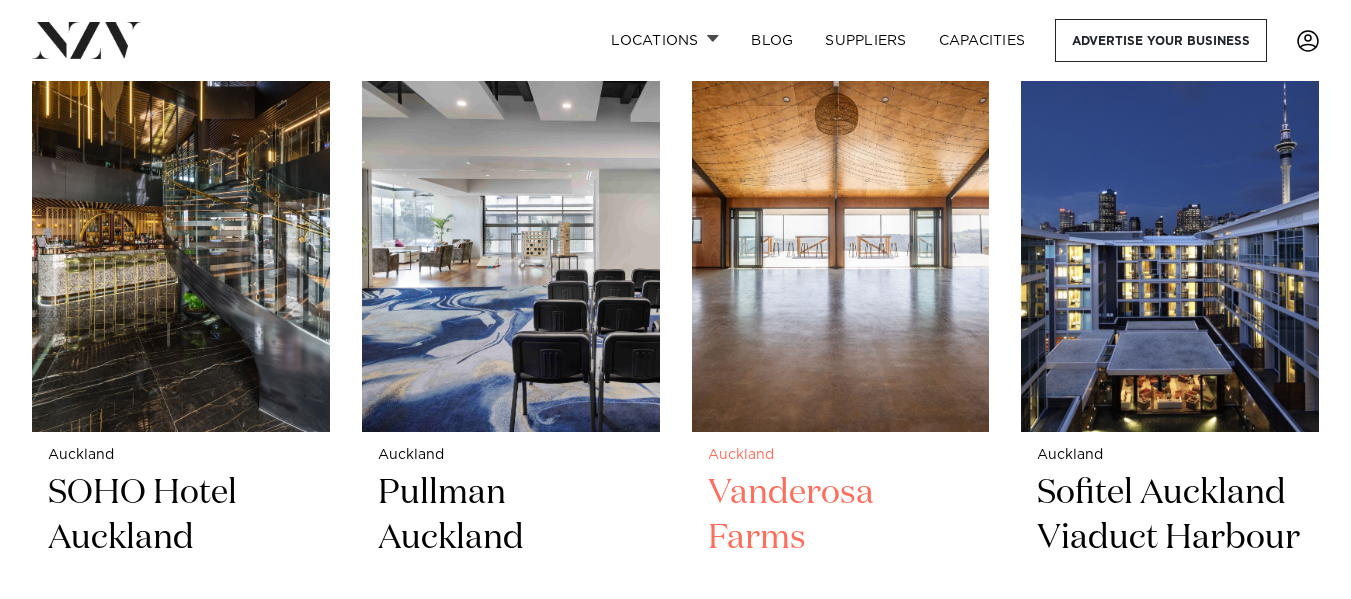 click at bounding box center (841, 231) 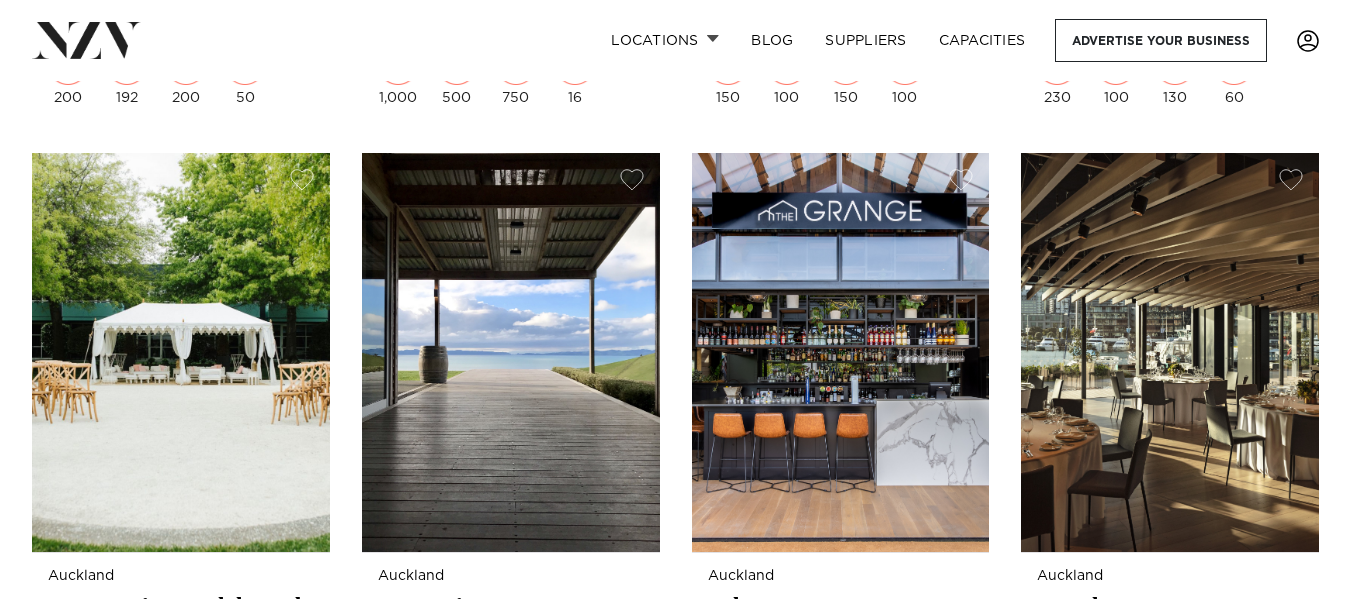 scroll, scrollTop: 6623, scrollLeft: 0, axis: vertical 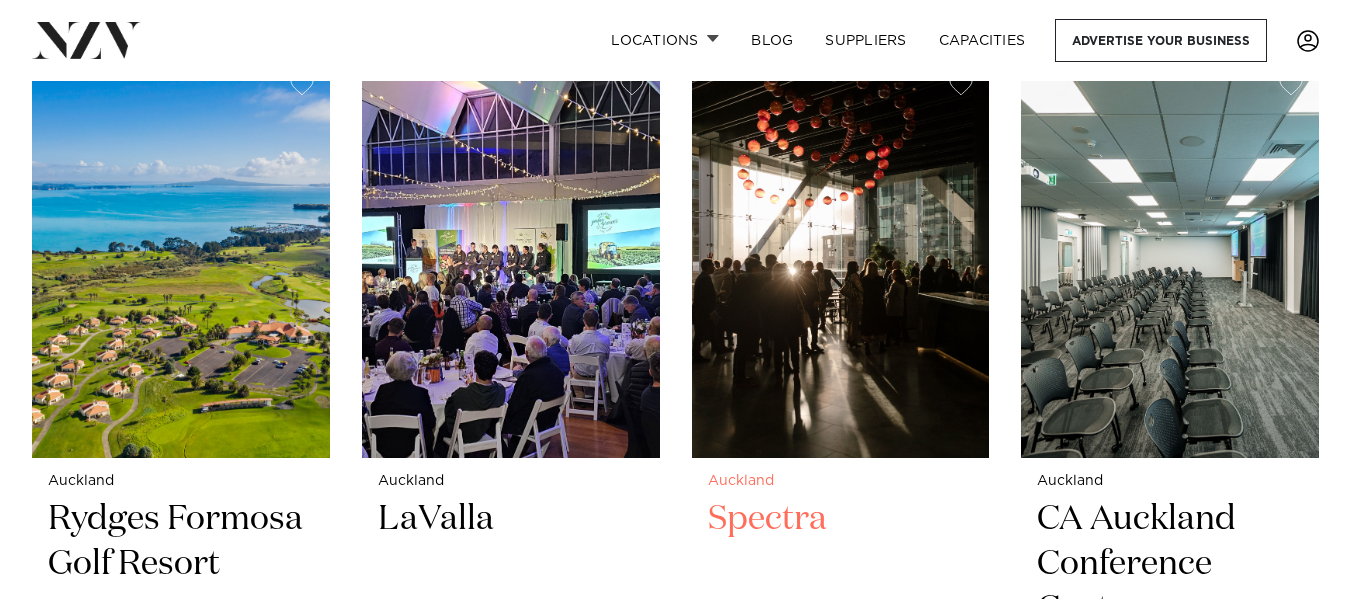 click at bounding box center (841, 257) 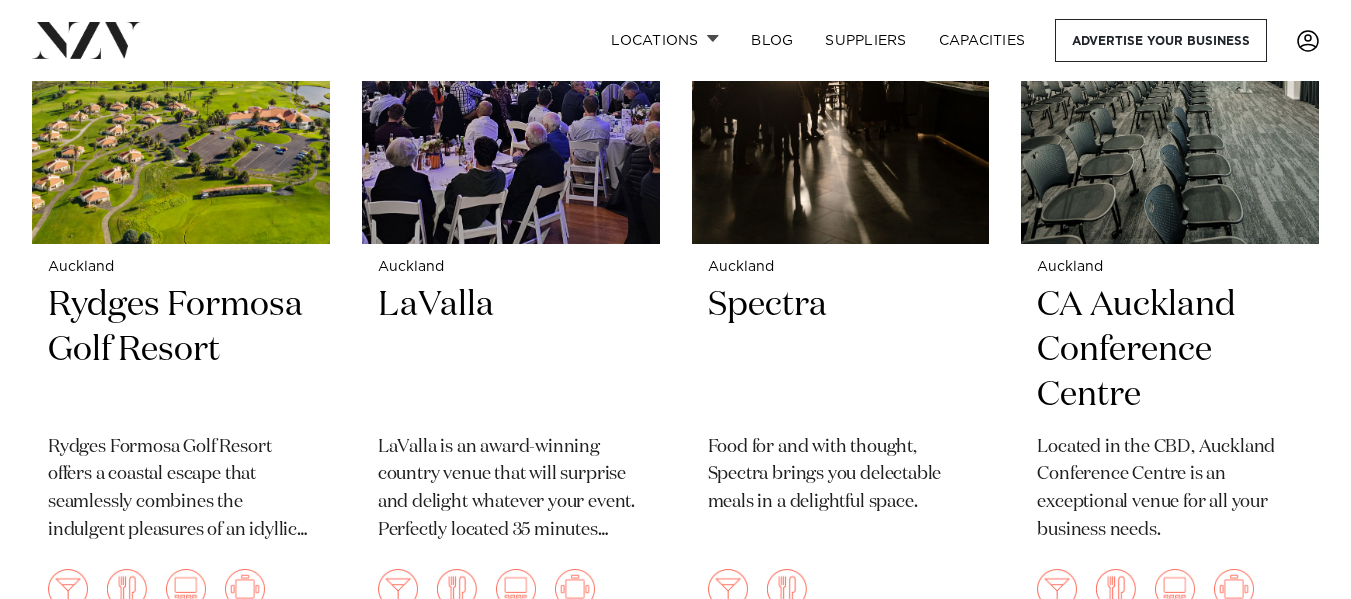 scroll, scrollTop: 7695, scrollLeft: 0, axis: vertical 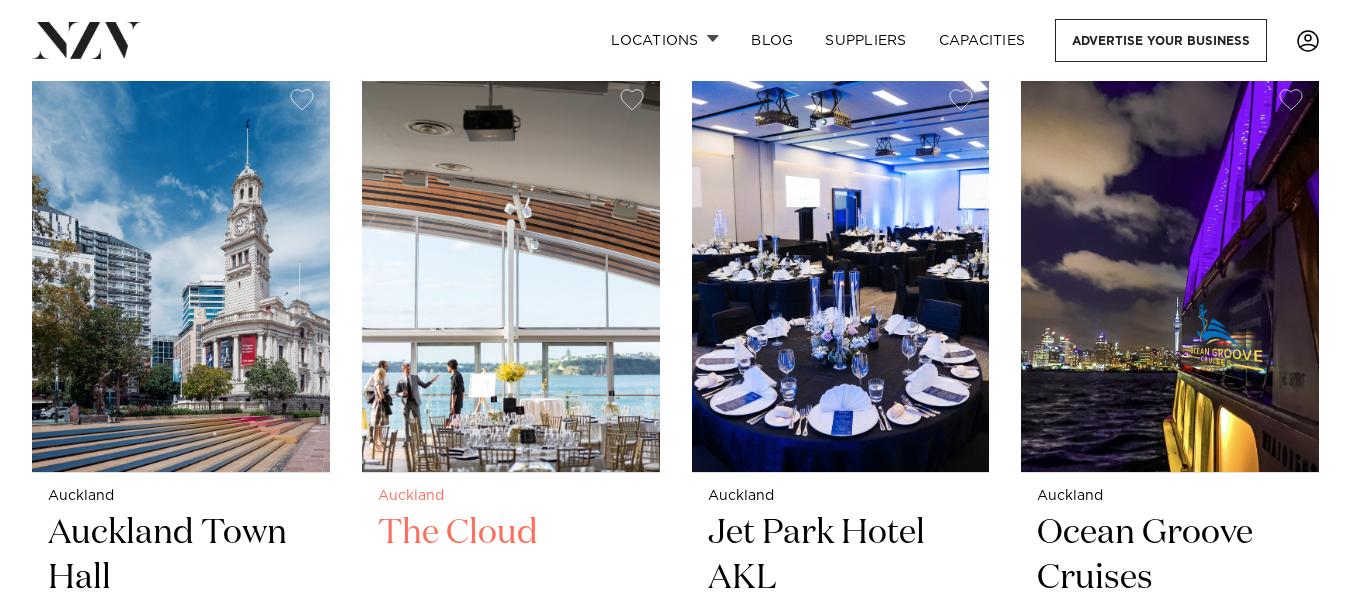 click at bounding box center (511, 272) 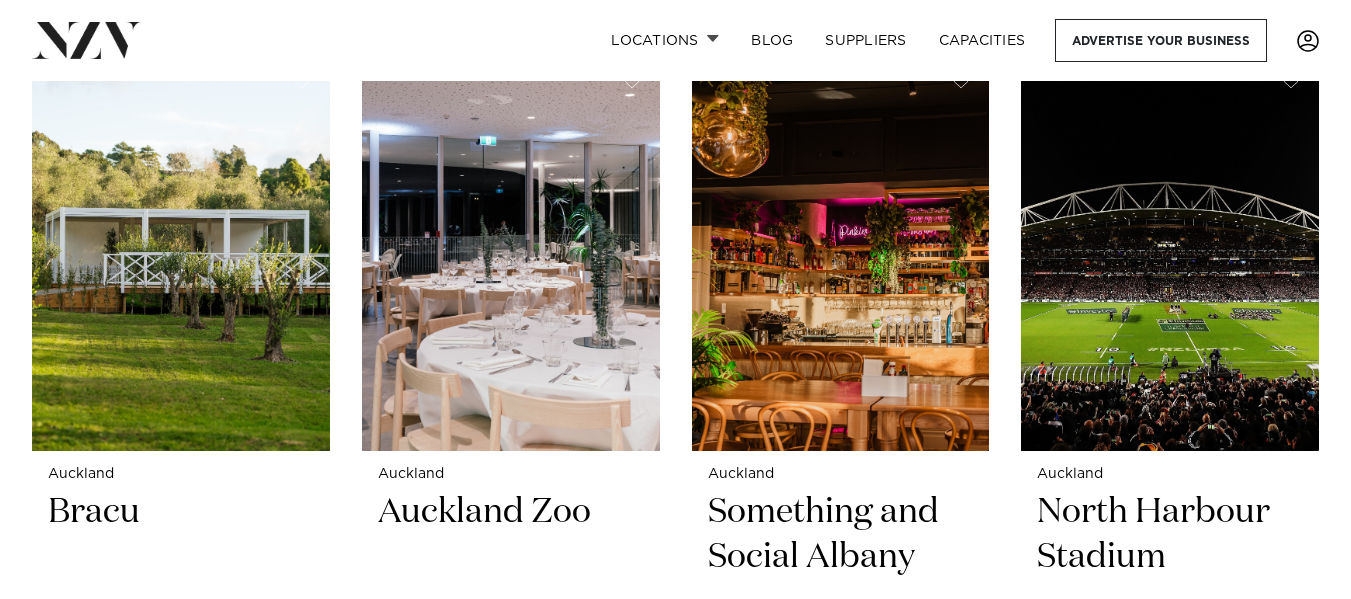 scroll, scrollTop: 10056, scrollLeft: 0, axis: vertical 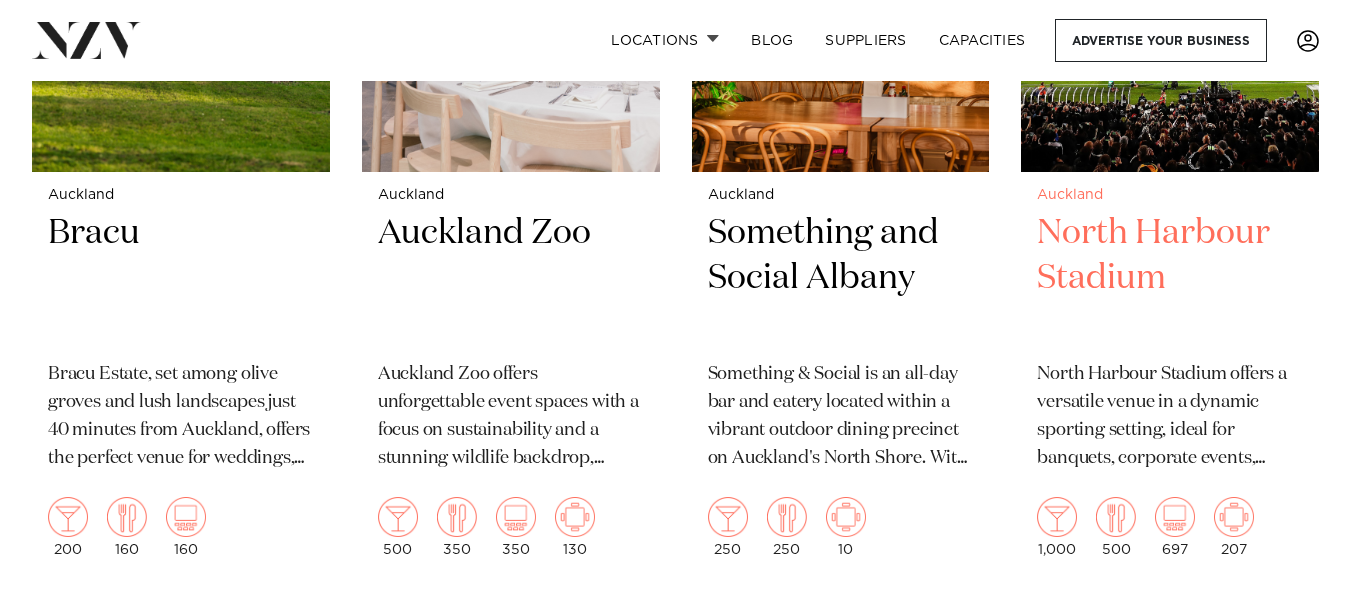 click at bounding box center [1170, -29] 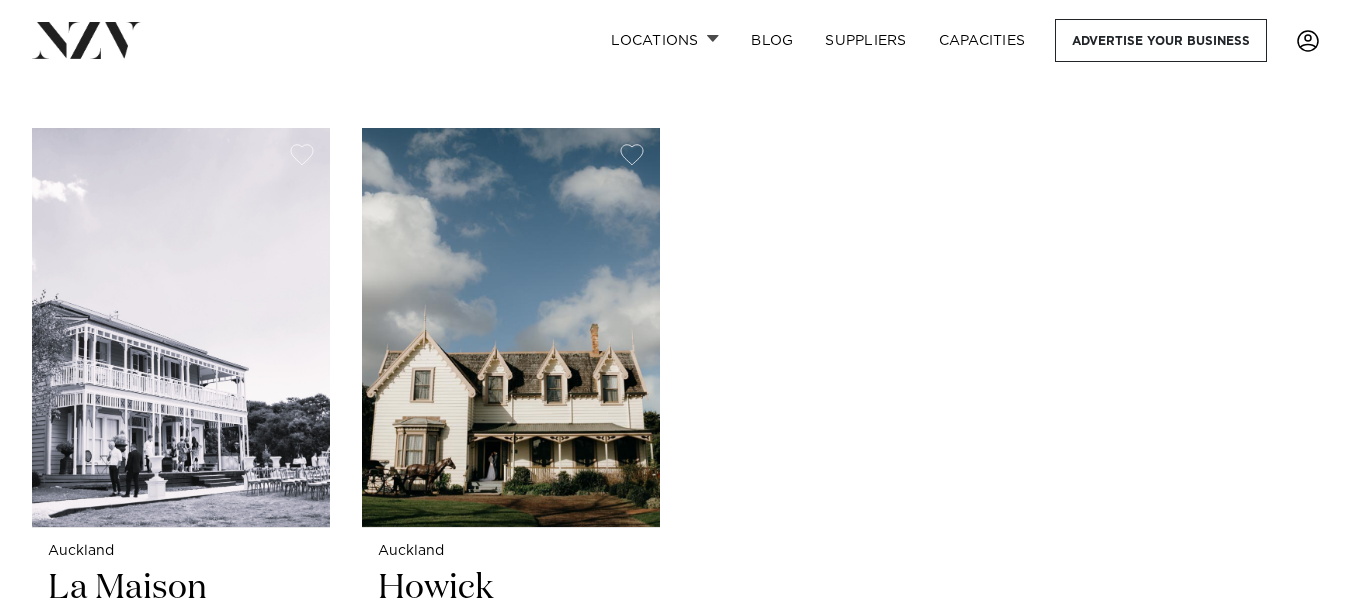 scroll, scrollTop: 10765, scrollLeft: 0, axis: vertical 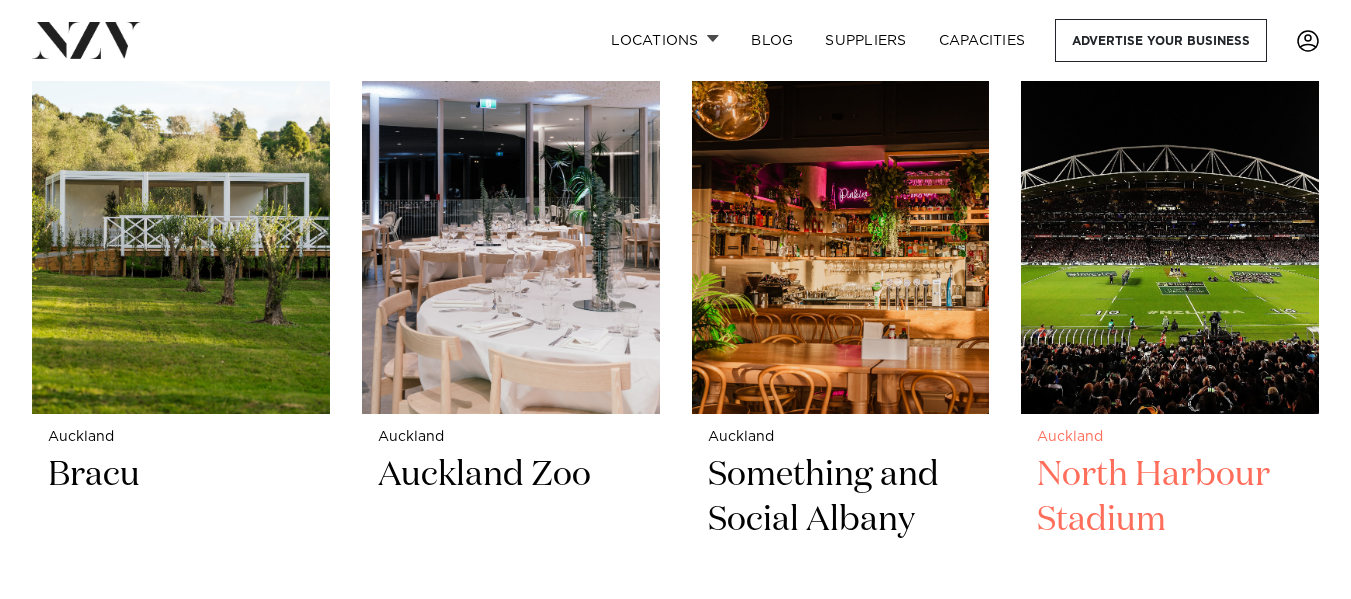click on "North Harbour Stadium" at bounding box center (1170, 520) 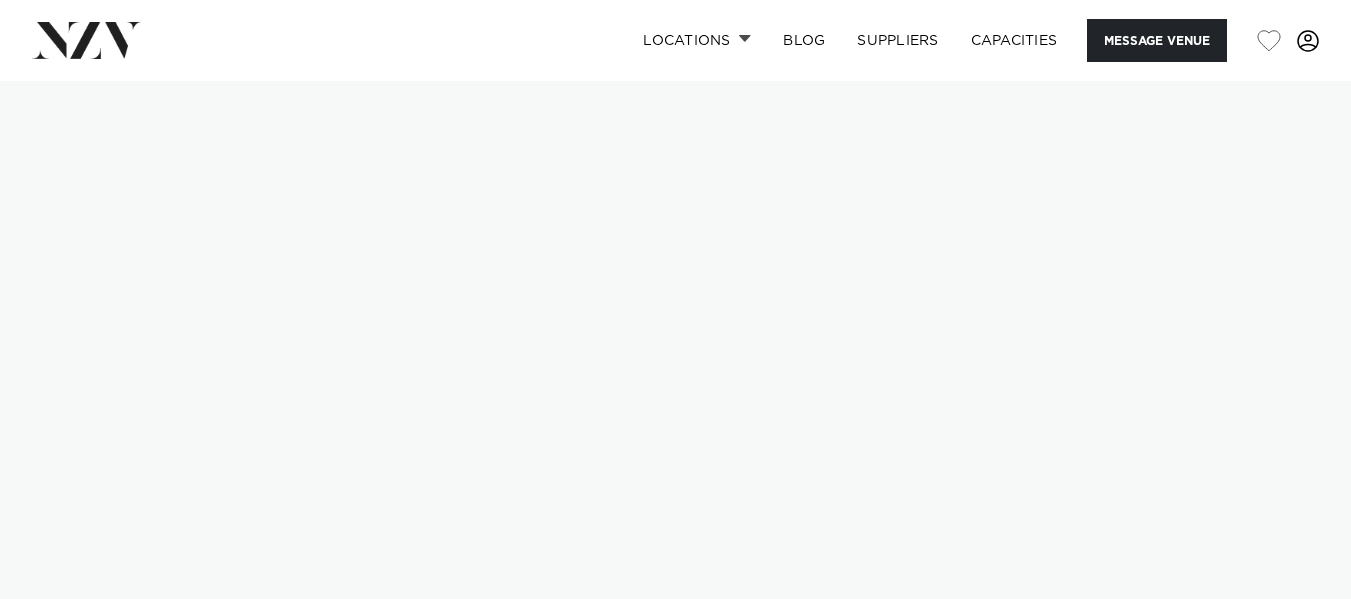 scroll, scrollTop: 0, scrollLeft: 0, axis: both 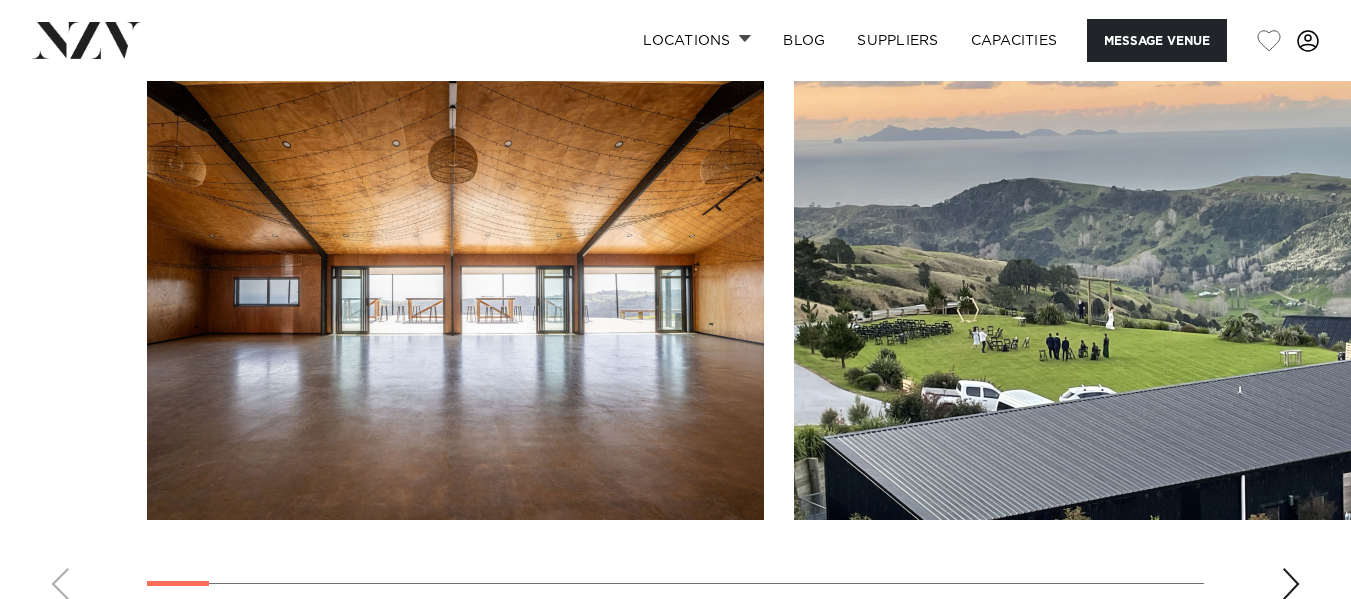 click at bounding box center (1291, 584) 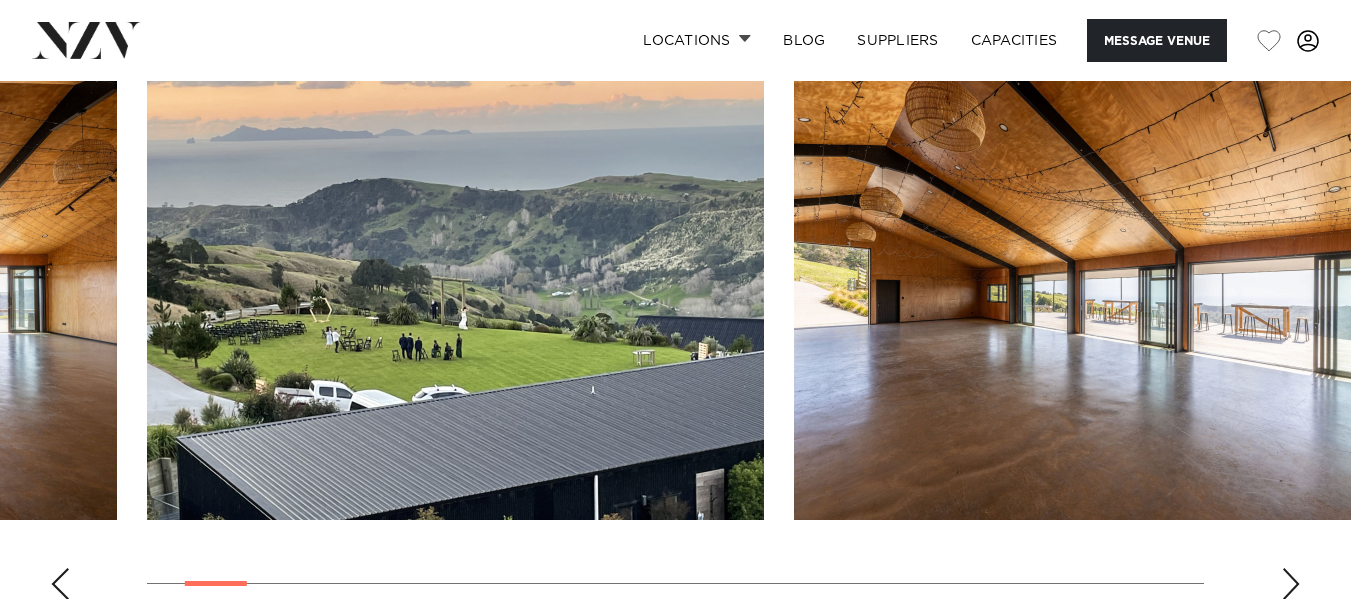 click at bounding box center (1291, 584) 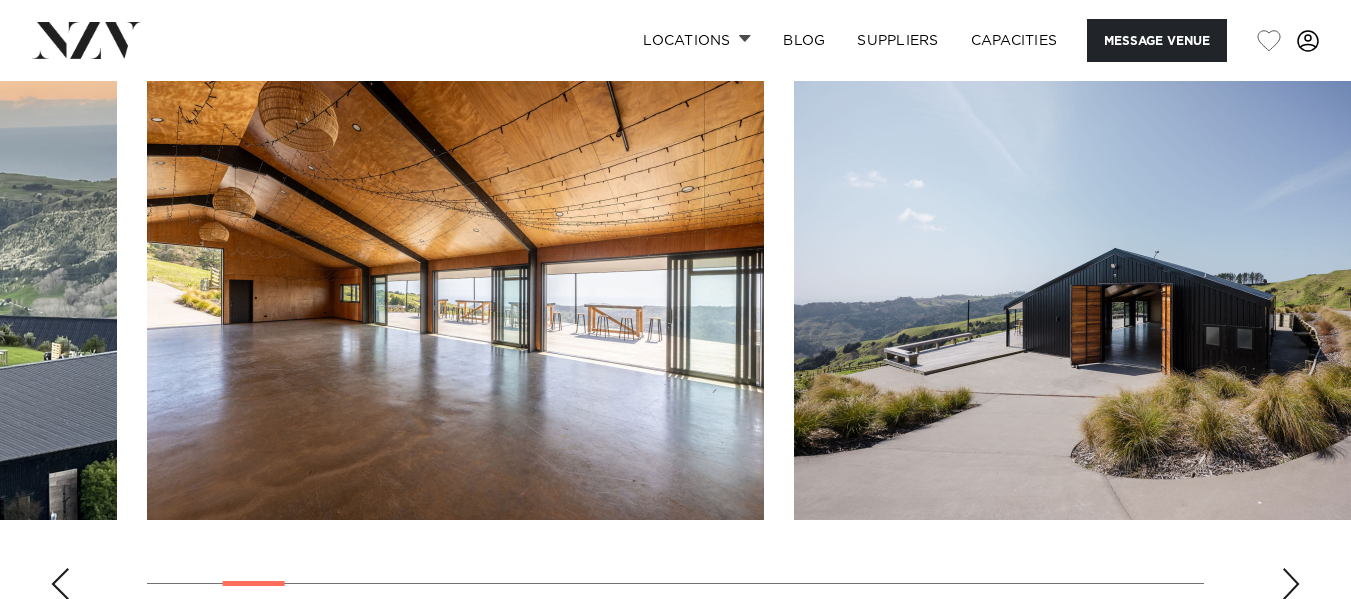 click at bounding box center (1291, 584) 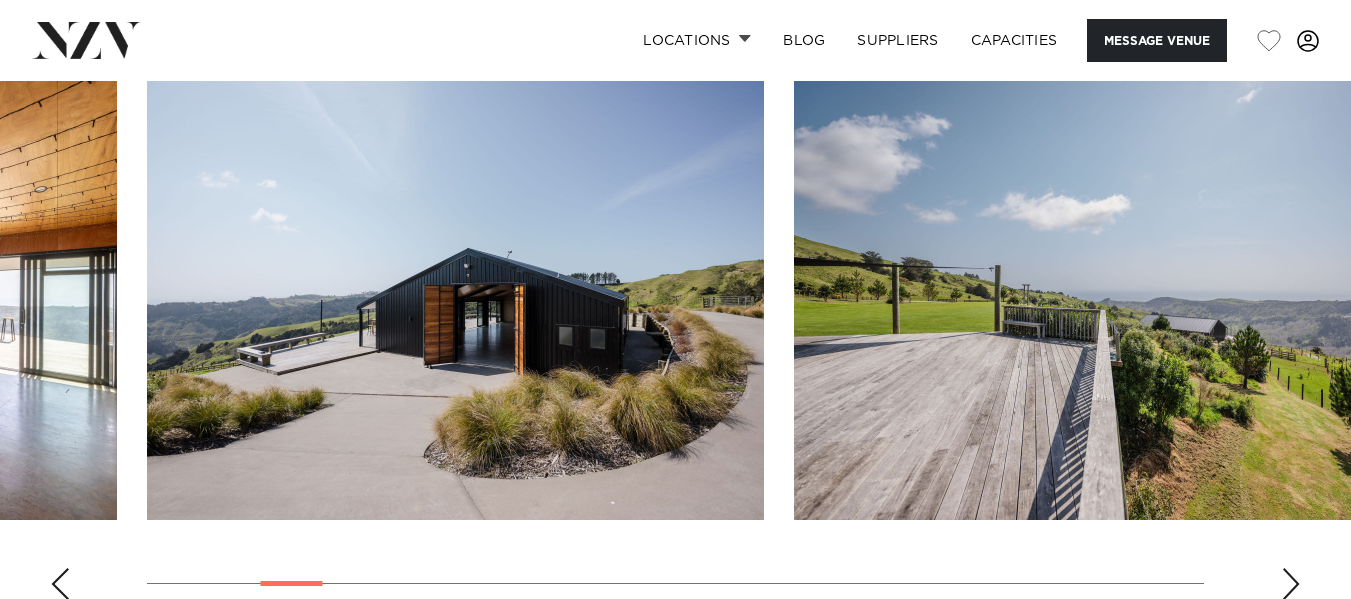 click at bounding box center [1291, 584] 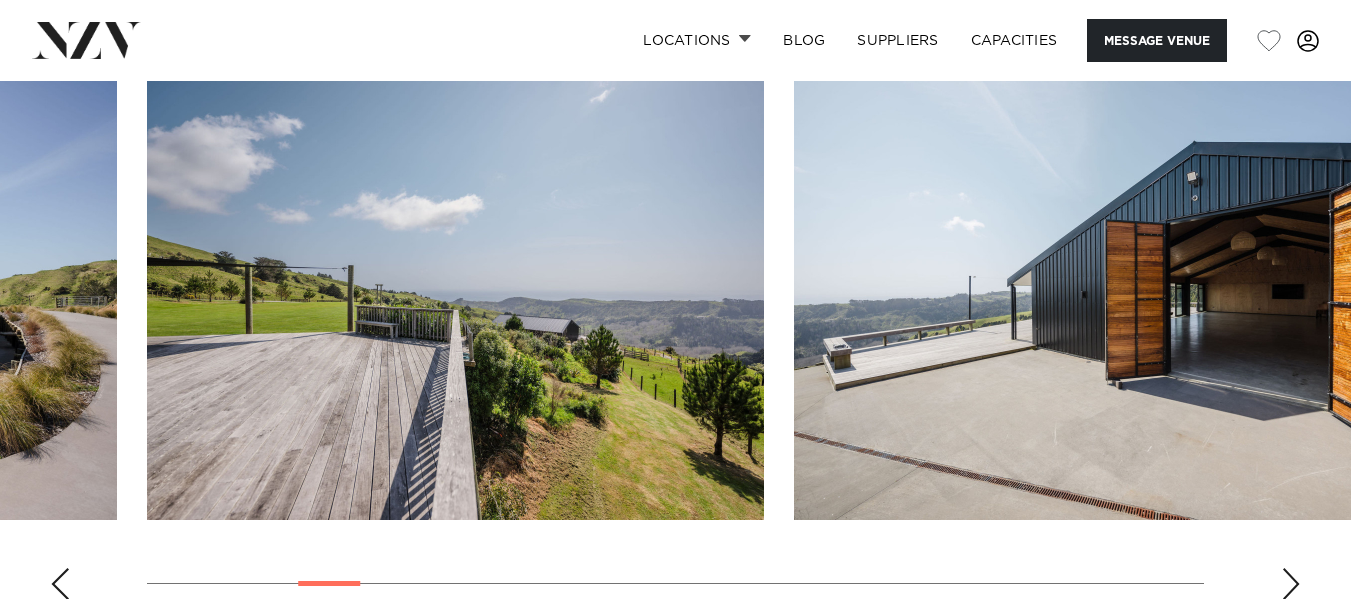 click at bounding box center (1291, 584) 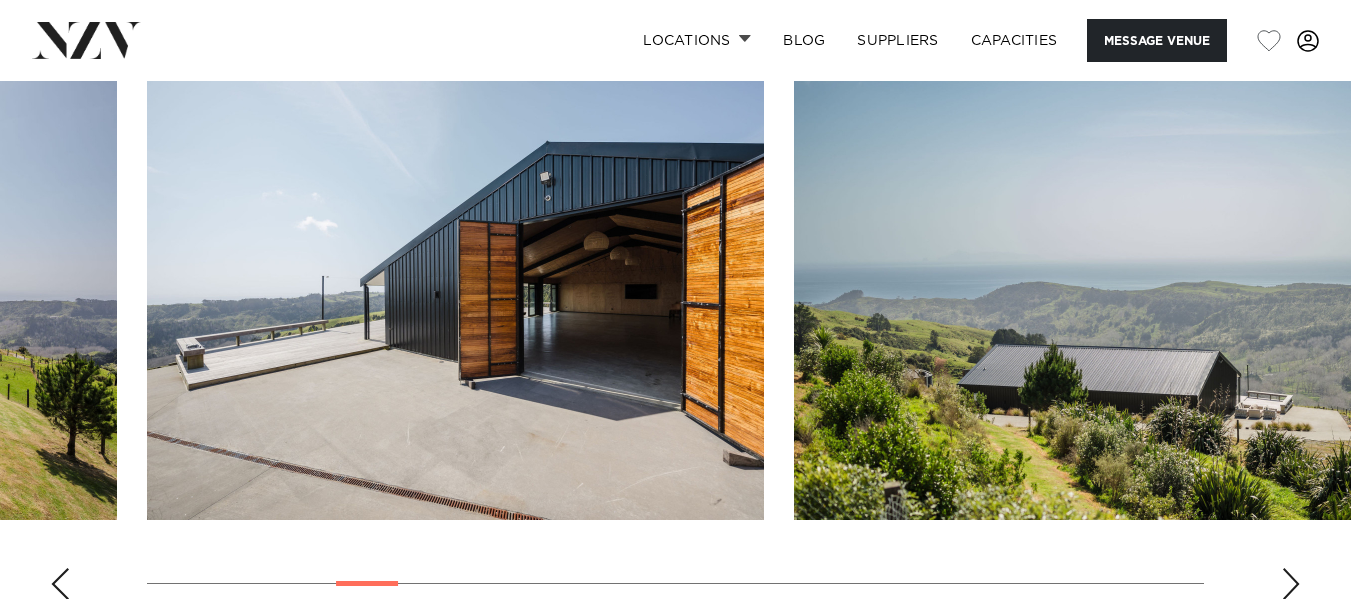 click at bounding box center (1291, 584) 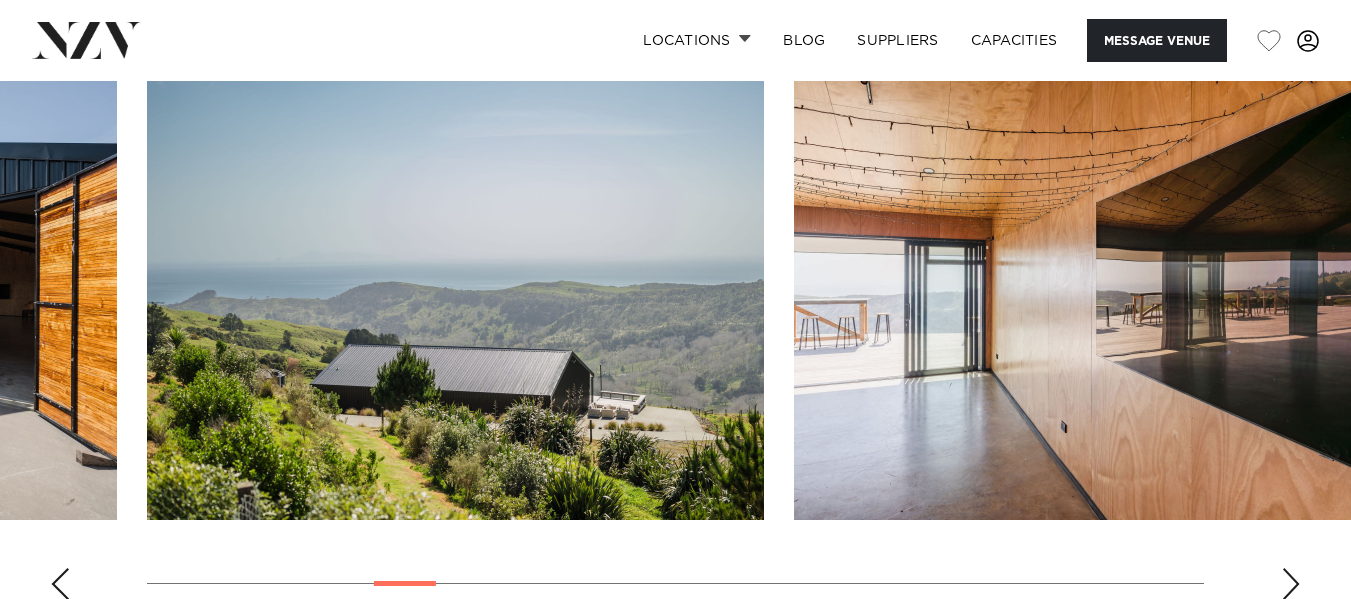 click at bounding box center (1291, 584) 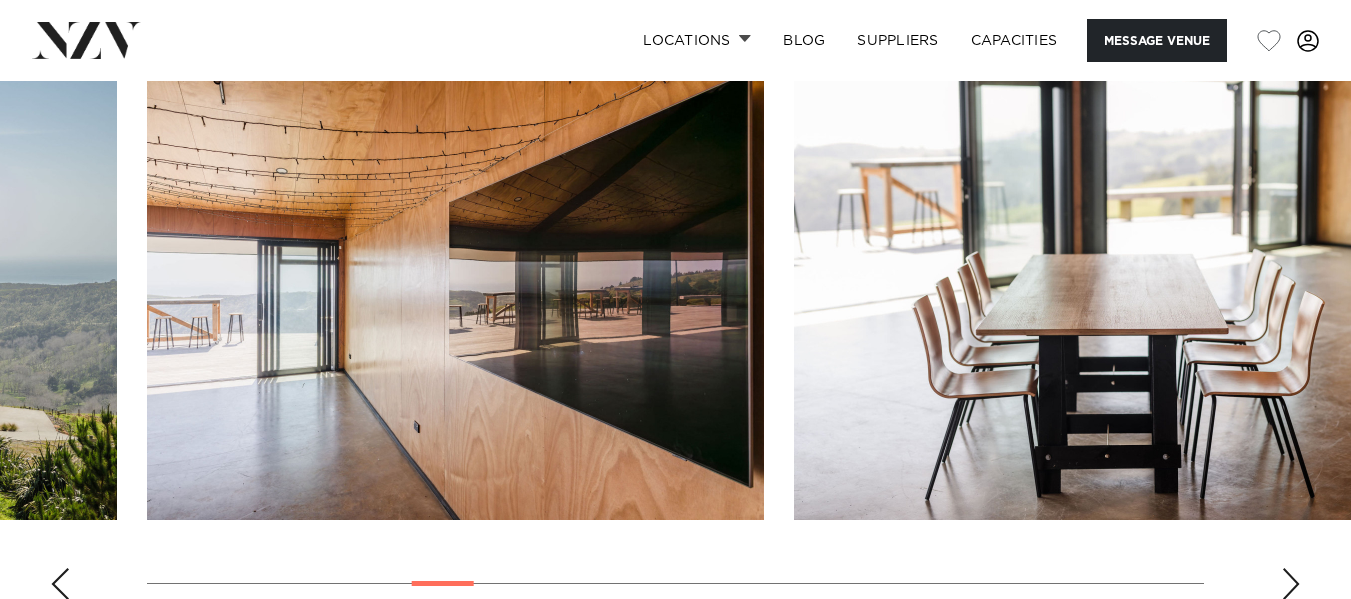 click at bounding box center (1291, 584) 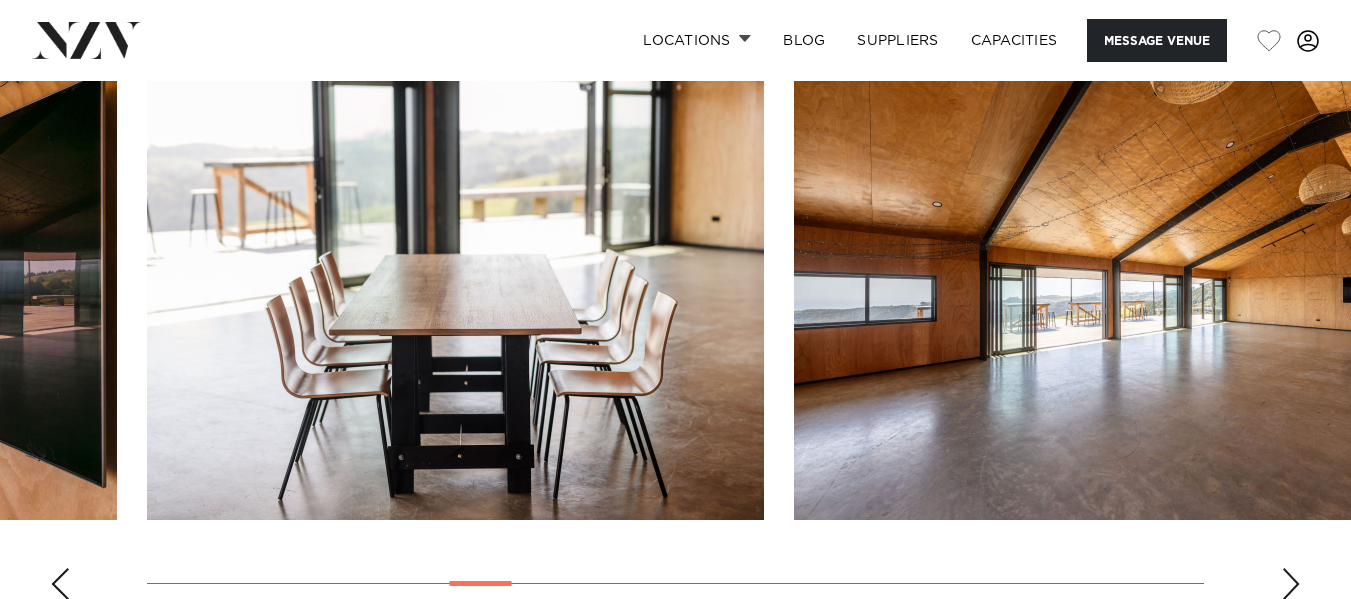 click at bounding box center (1291, 584) 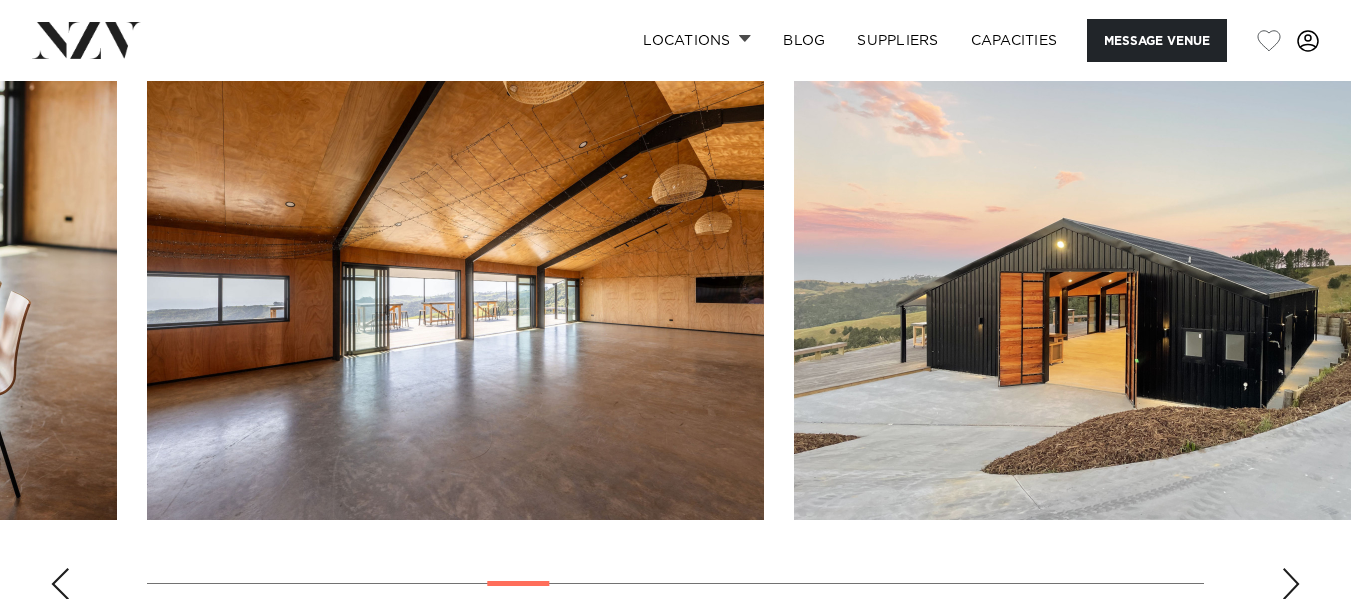 click at bounding box center [1291, 584] 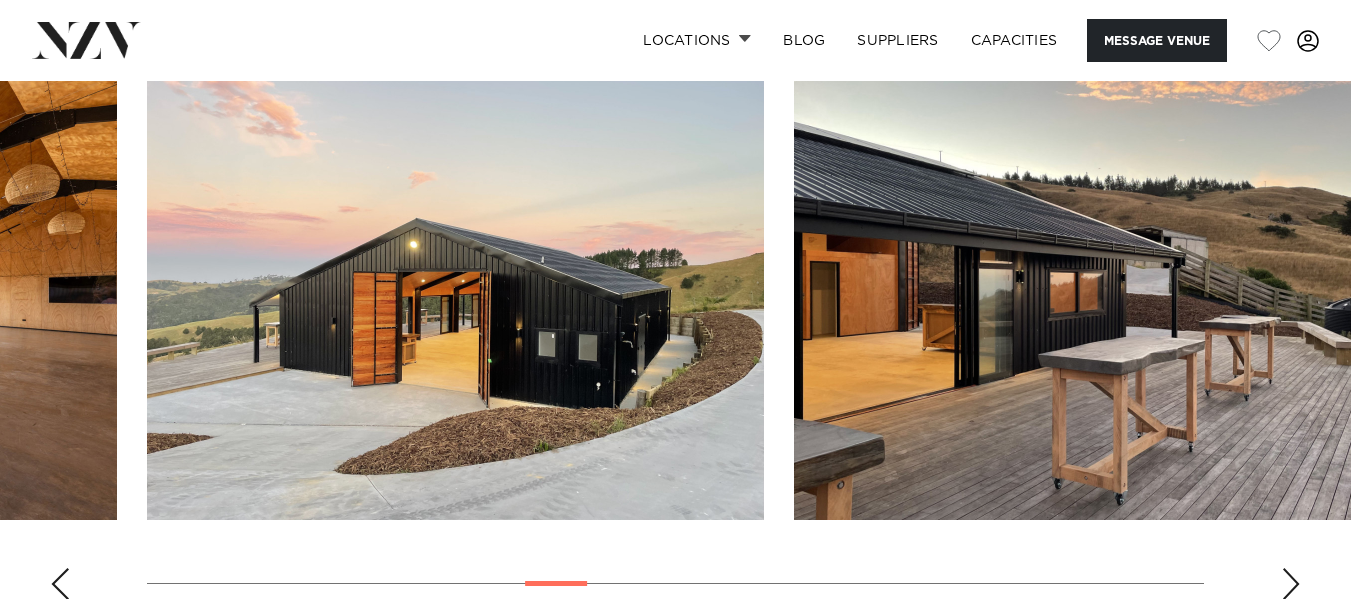 click at bounding box center (1291, 584) 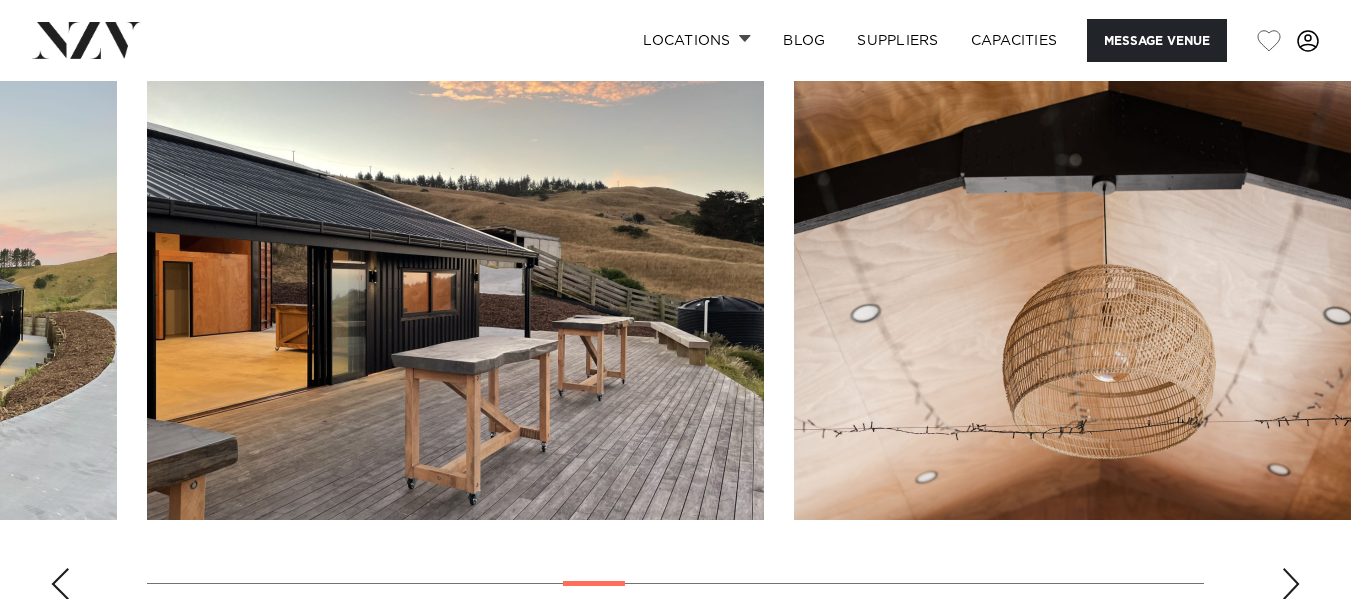 click at bounding box center [1291, 584] 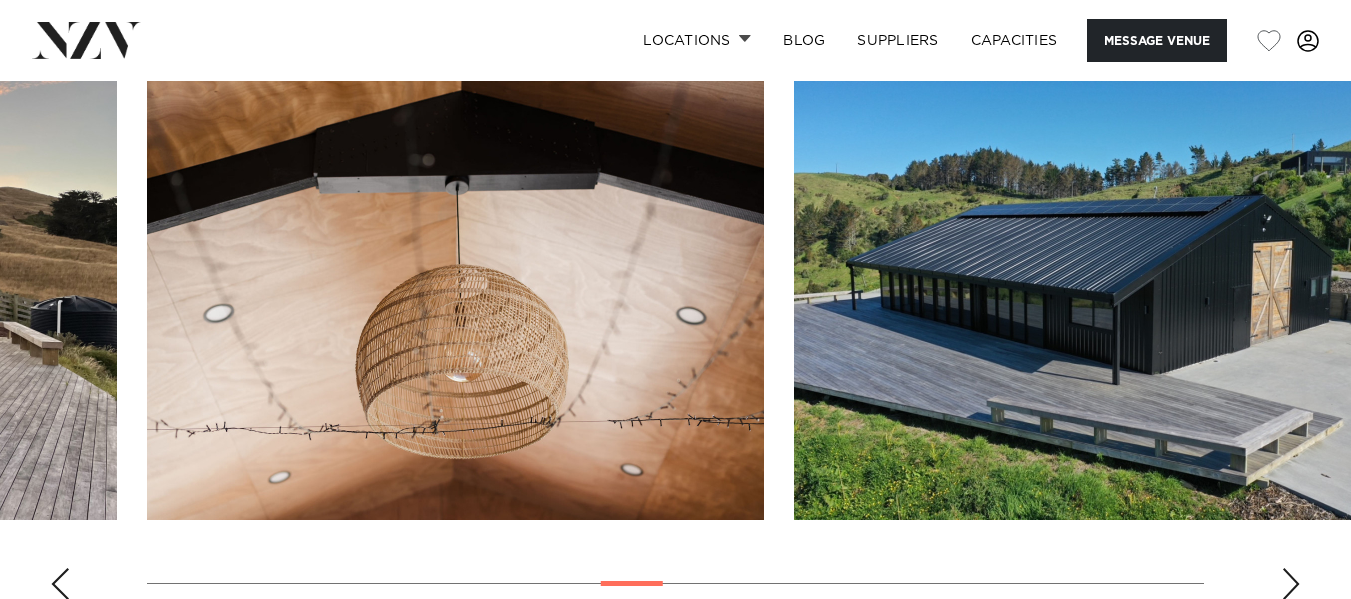 click at bounding box center [1291, 584] 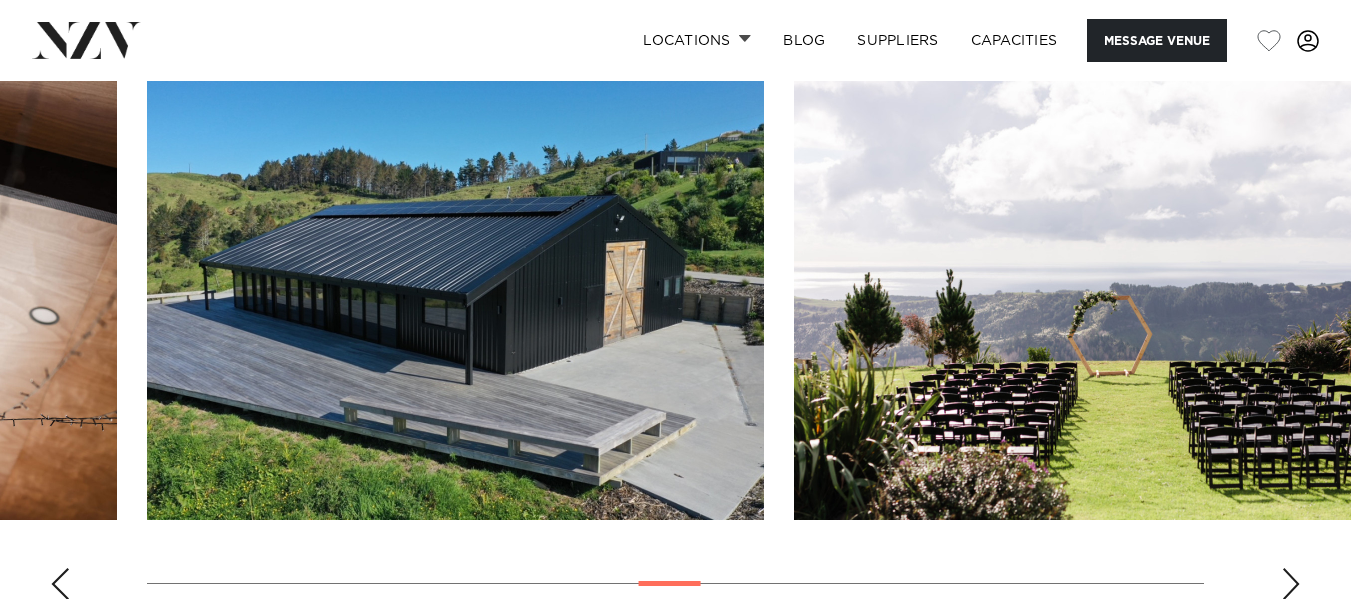 click at bounding box center [1291, 584] 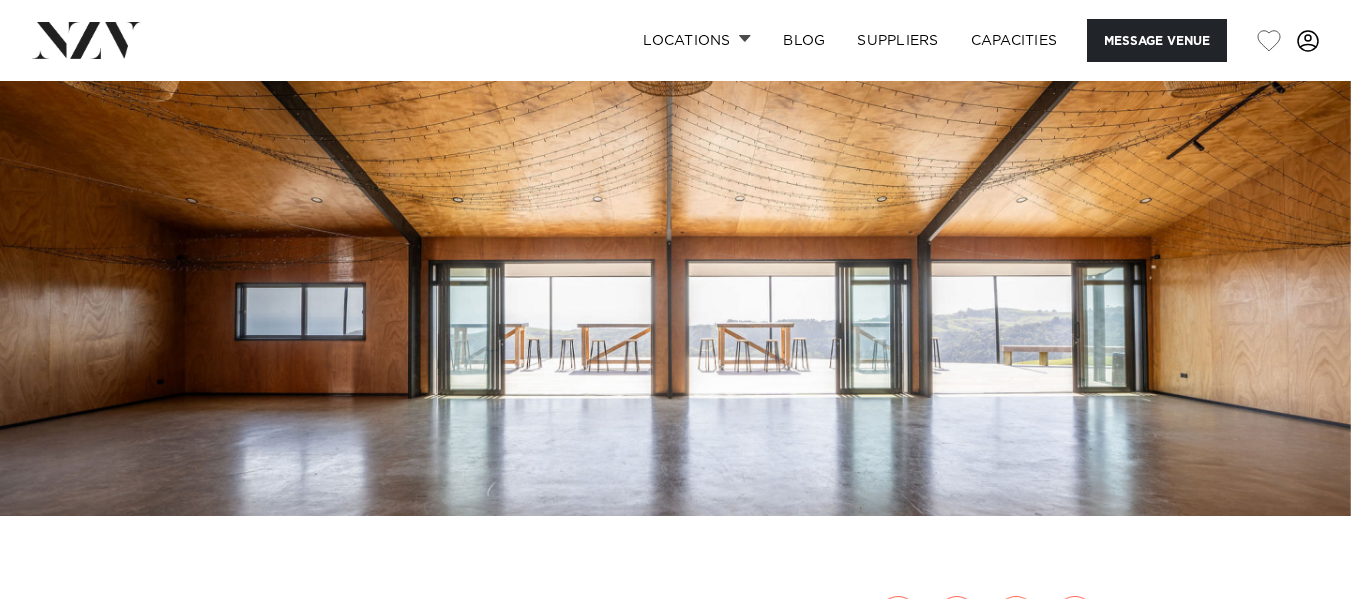 scroll, scrollTop: 162, scrollLeft: 0, axis: vertical 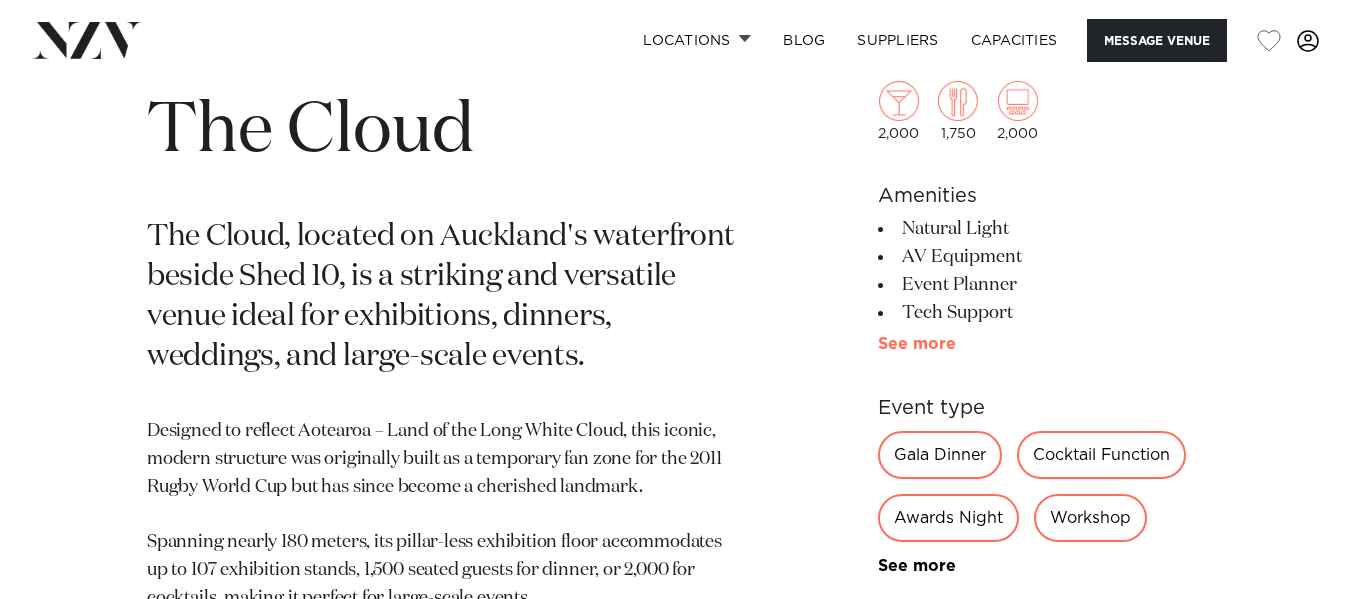click on "See more" at bounding box center [956, 344] 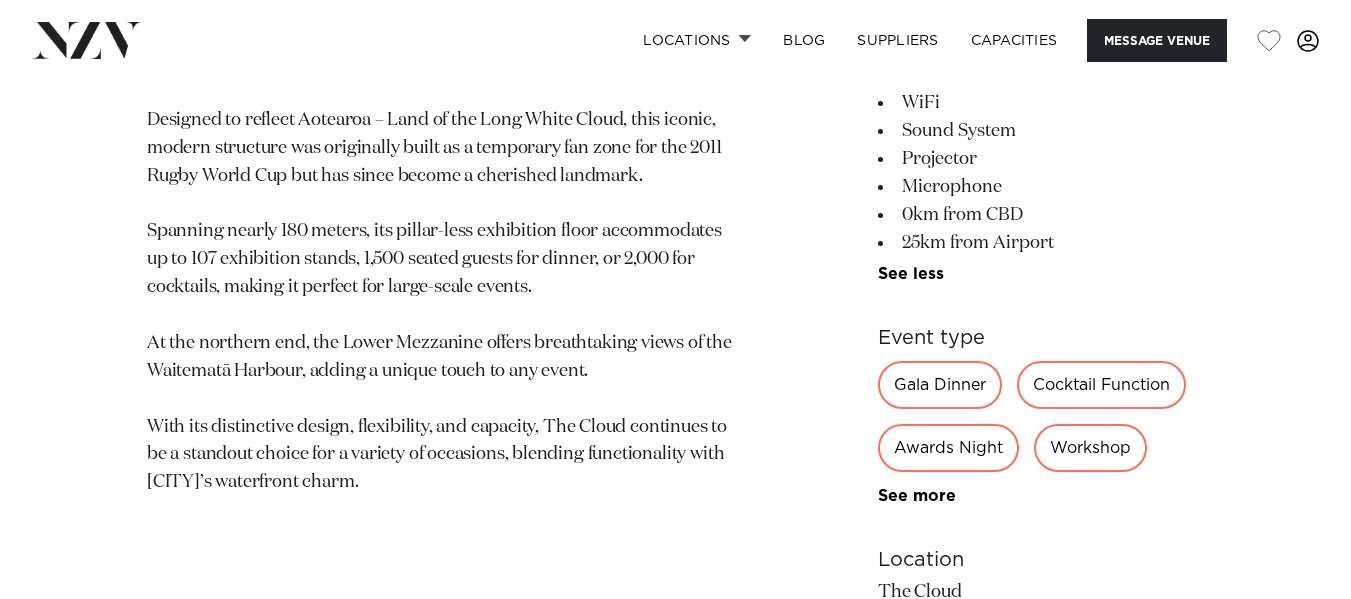 scroll, scrollTop: 1067, scrollLeft: 0, axis: vertical 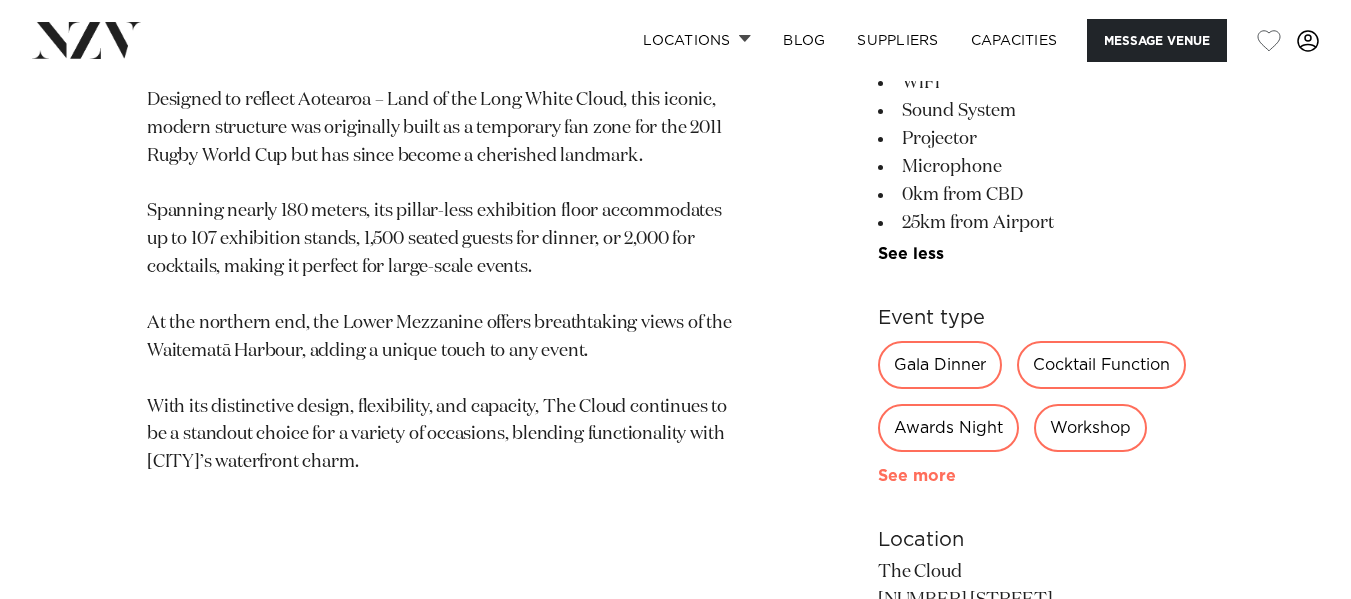 click on "See more" at bounding box center (956, 476) 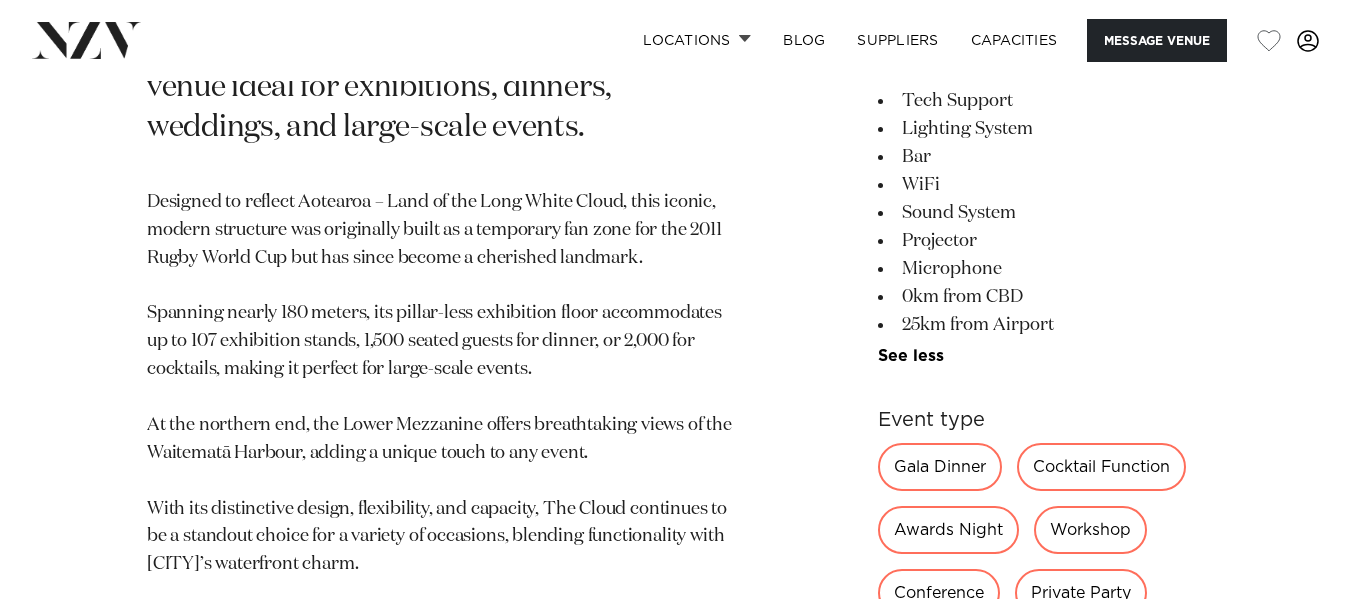 scroll, scrollTop: 975, scrollLeft: 0, axis: vertical 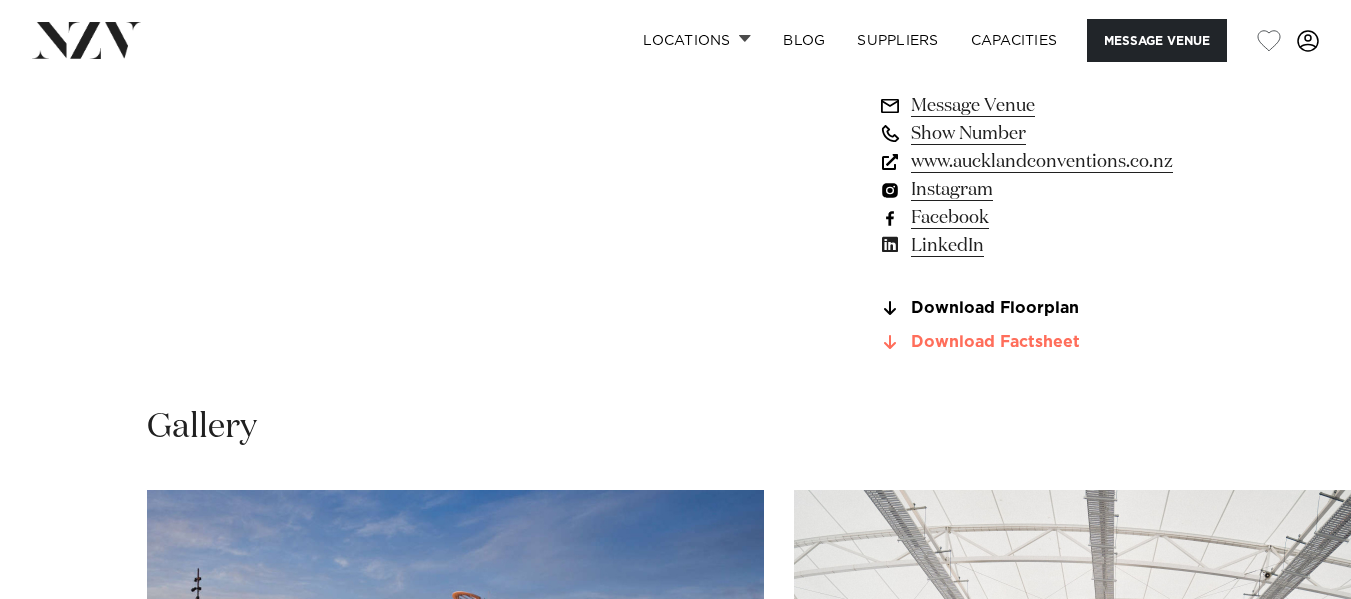 click on "Download Factsheet" at bounding box center (1041, 343) 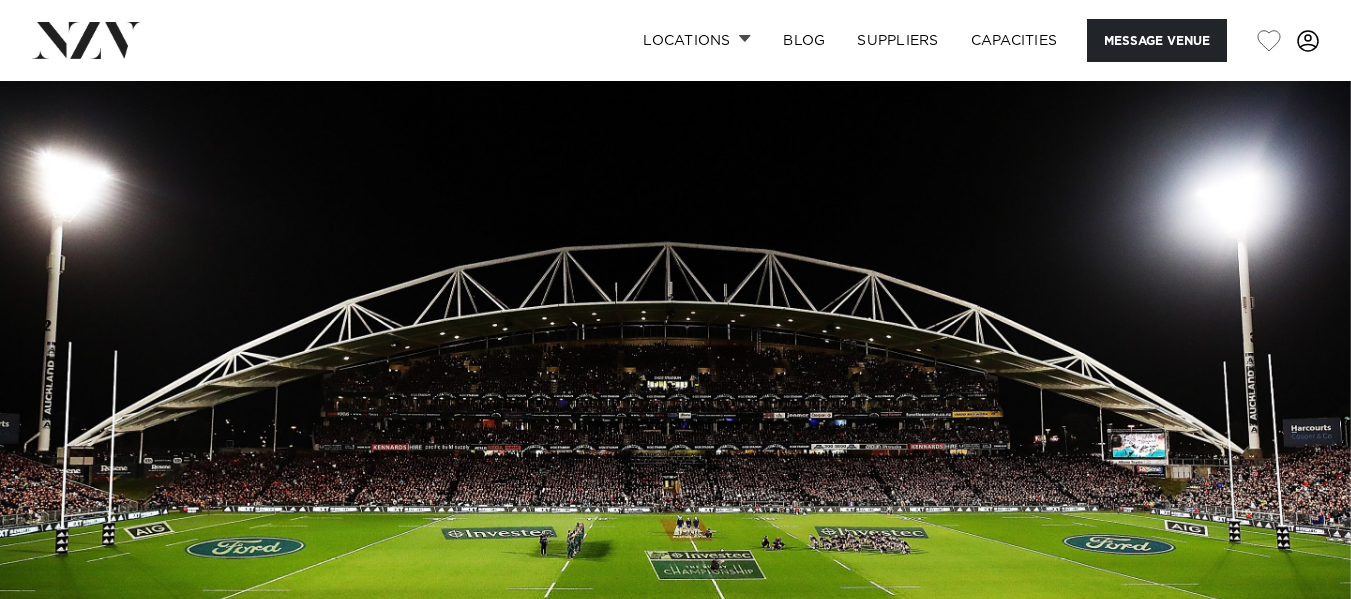scroll, scrollTop: 0, scrollLeft: 0, axis: both 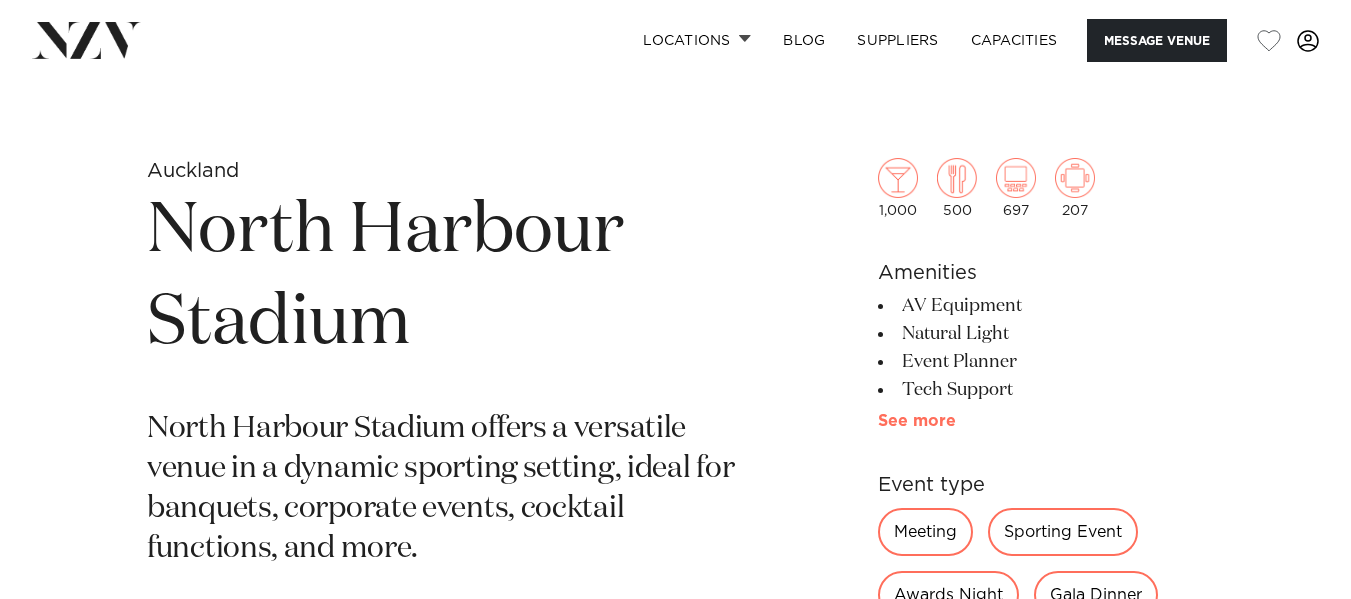 click on "See more" at bounding box center (956, 421) 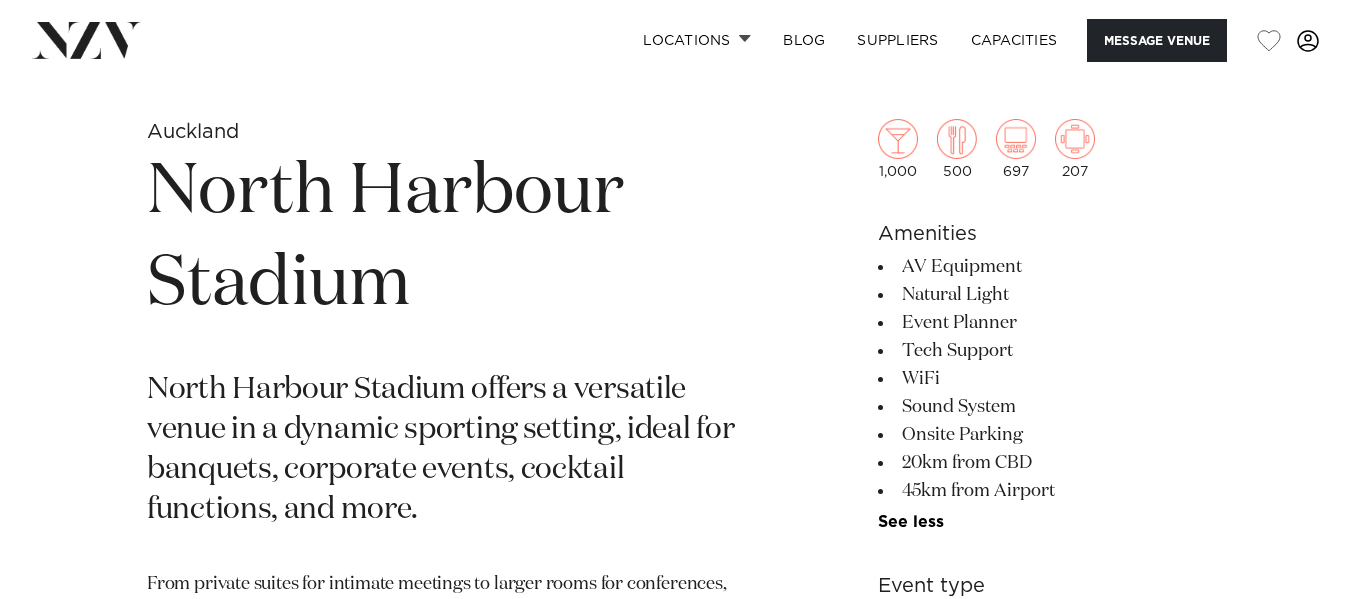 scroll, scrollTop: 704, scrollLeft: 0, axis: vertical 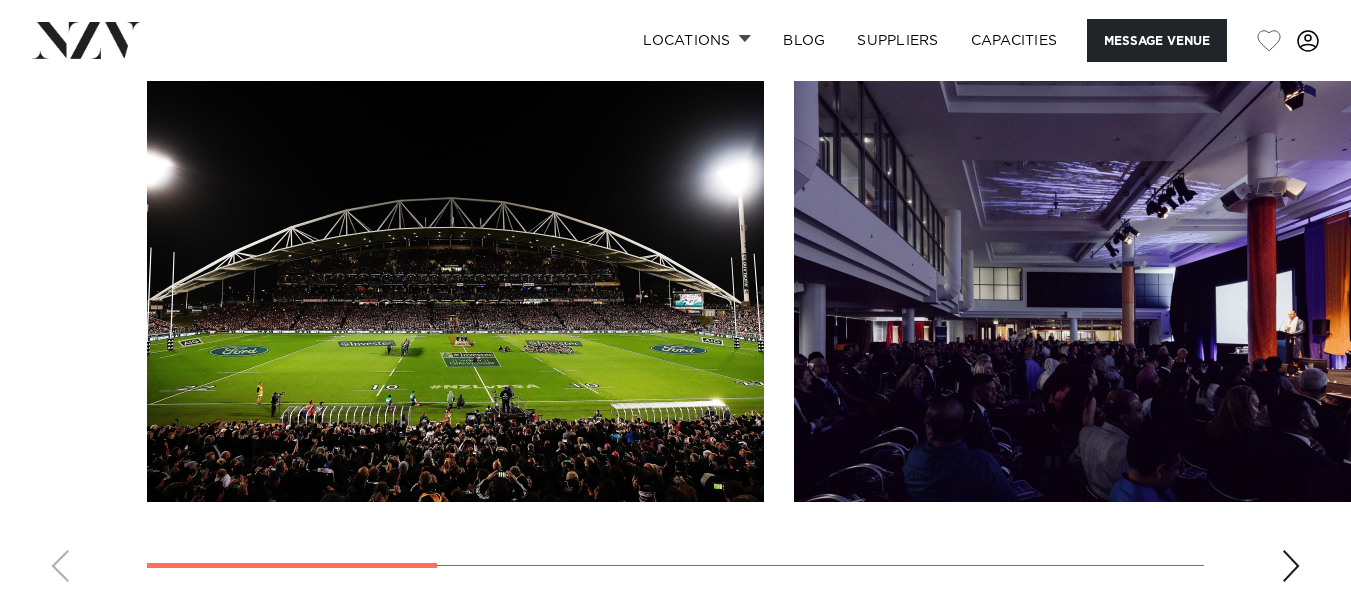 click on "Locations
Auckland
Wellington
Christchurch
Queenstown
Hamilton
Northland
Bay of Islands
Whangarei
Waiheke Island
Waikato
Bay of Plenty
Tauranga
Rotorua
Taupo
Hawke's Bay
New Plymouth
Manawatū-Whanganui
Palmerston North
Nelson-Tasman" at bounding box center [675, 665] 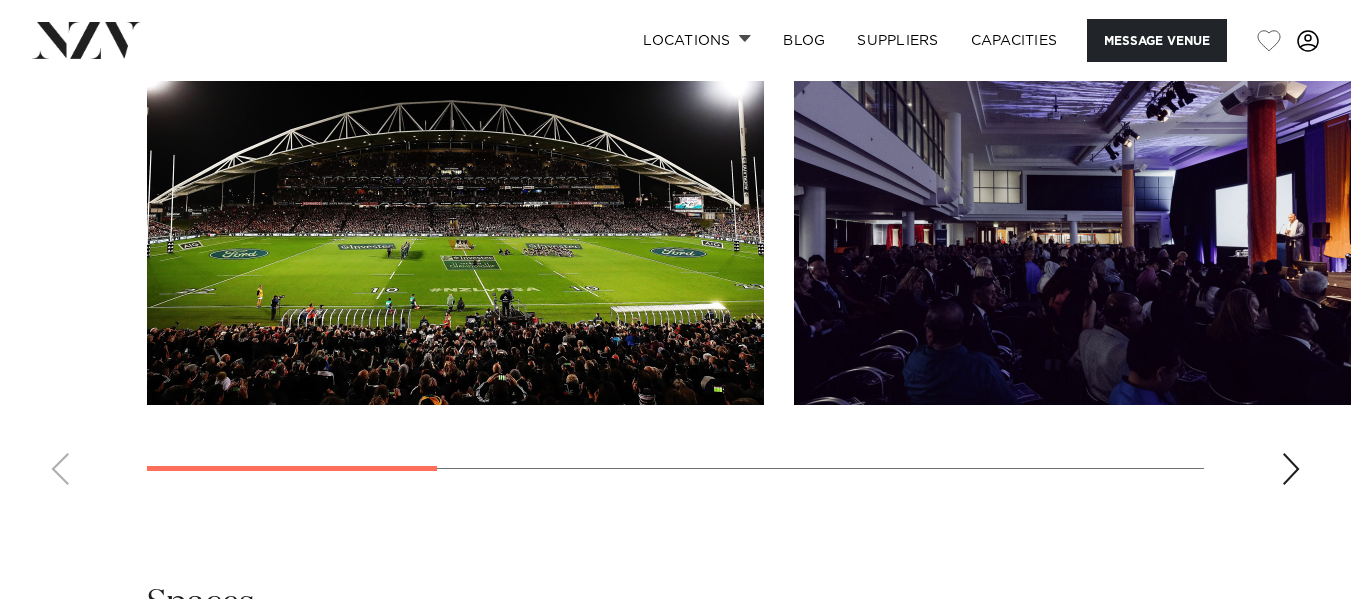 scroll, scrollTop: 2281, scrollLeft: 0, axis: vertical 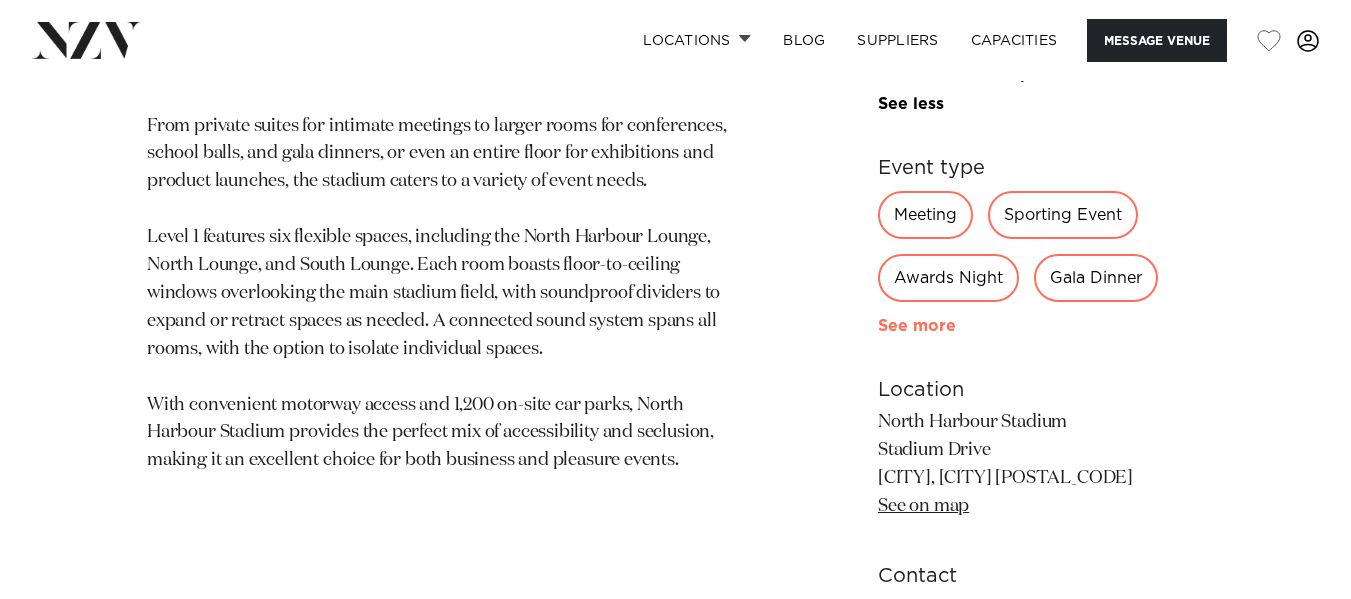 click on "See more" at bounding box center [956, 326] 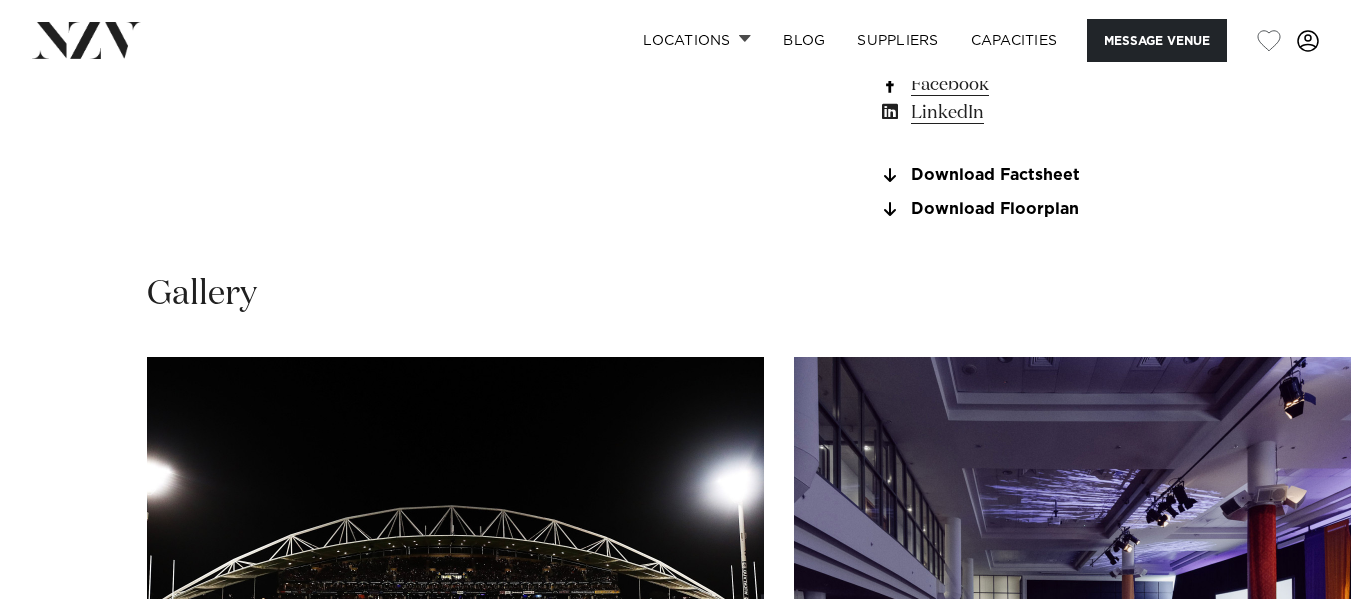 scroll, scrollTop: 1979, scrollLeft: 0, axis: vertical 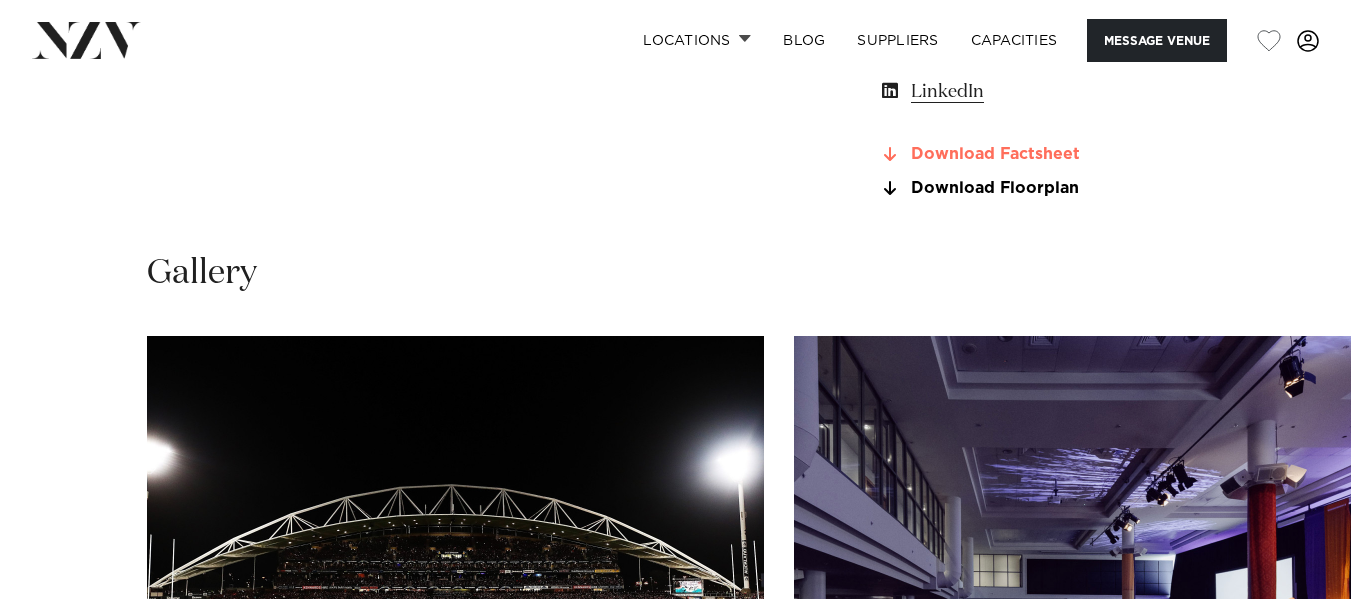 click on "Download Factsheet" at bounding box center [1041, 155] 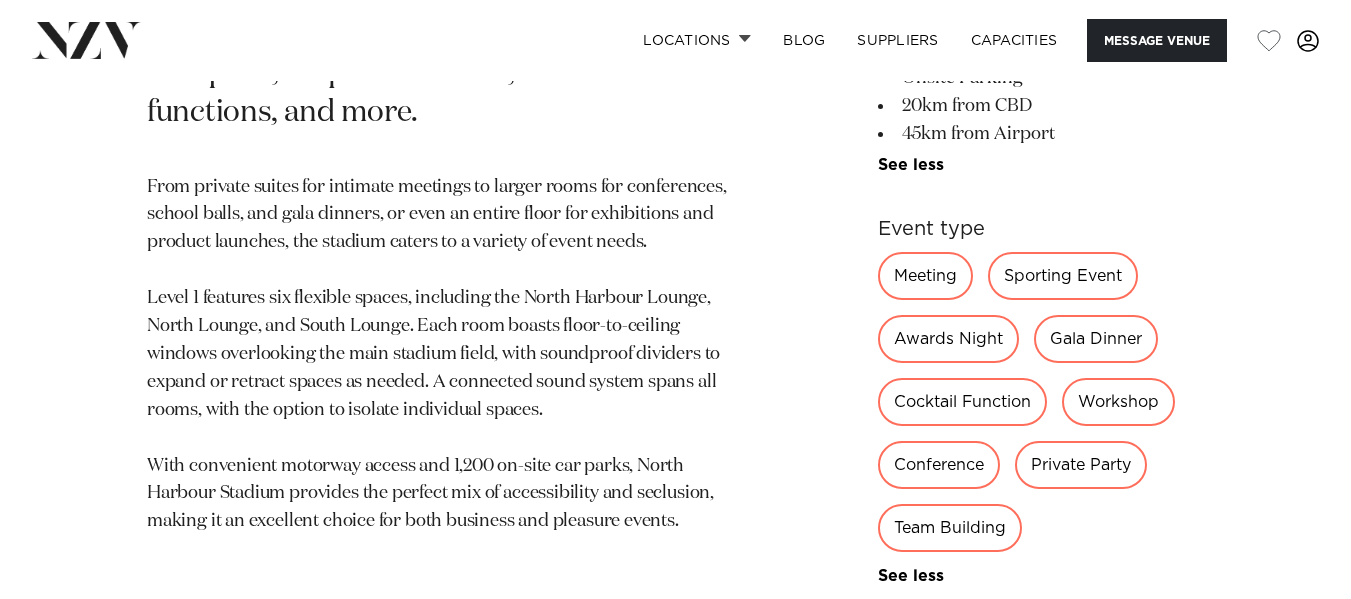 scroll, scrollTop: 1032, scrollLeft: 0, axis: vertical 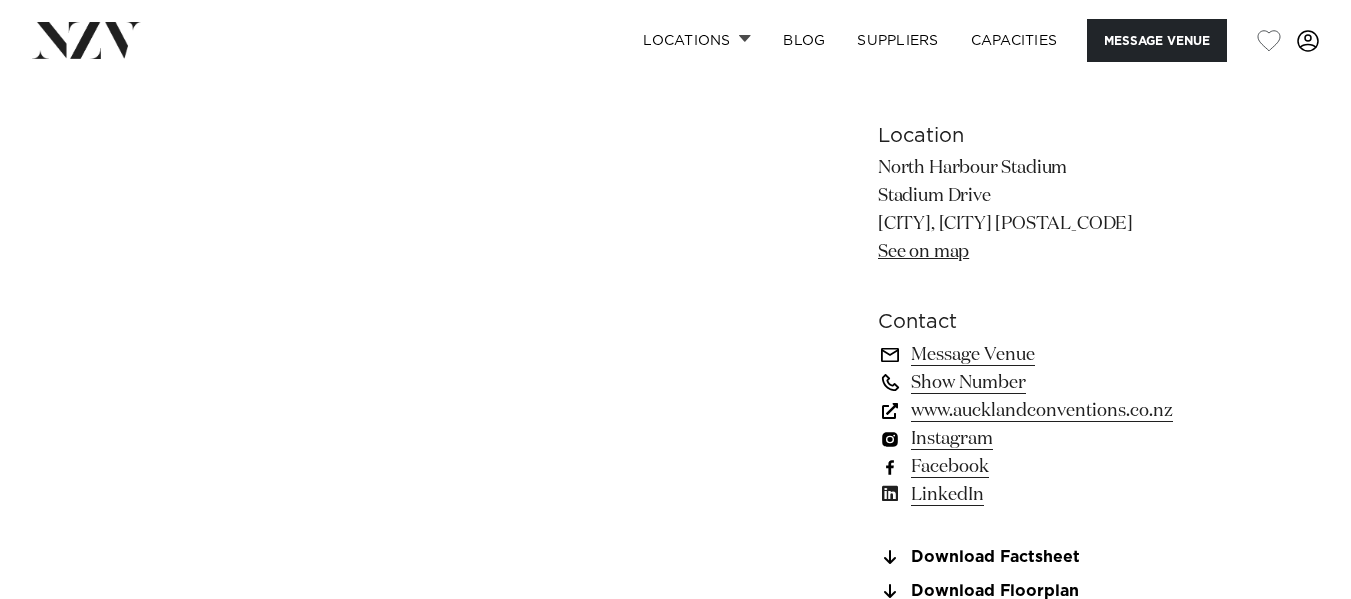 click on "www.aucklandconventions.co.nz" at bounding box center [1041, 411] 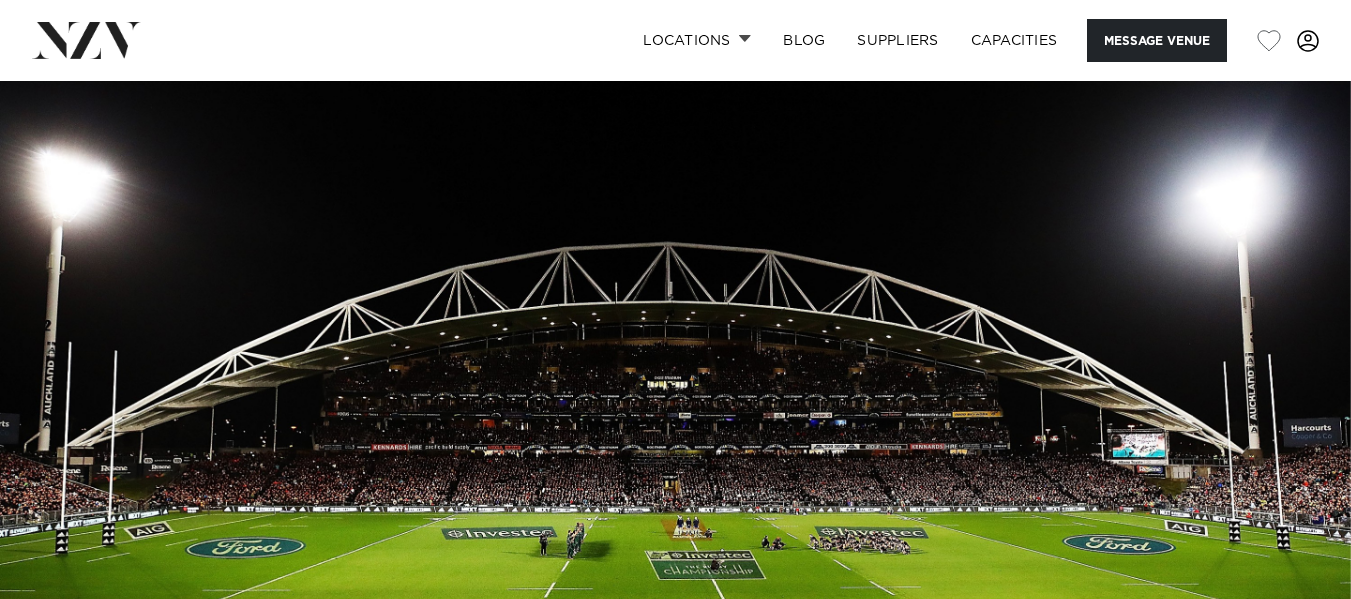 scroll, scrollTop: 0, scrollLeft: 0, axis: both 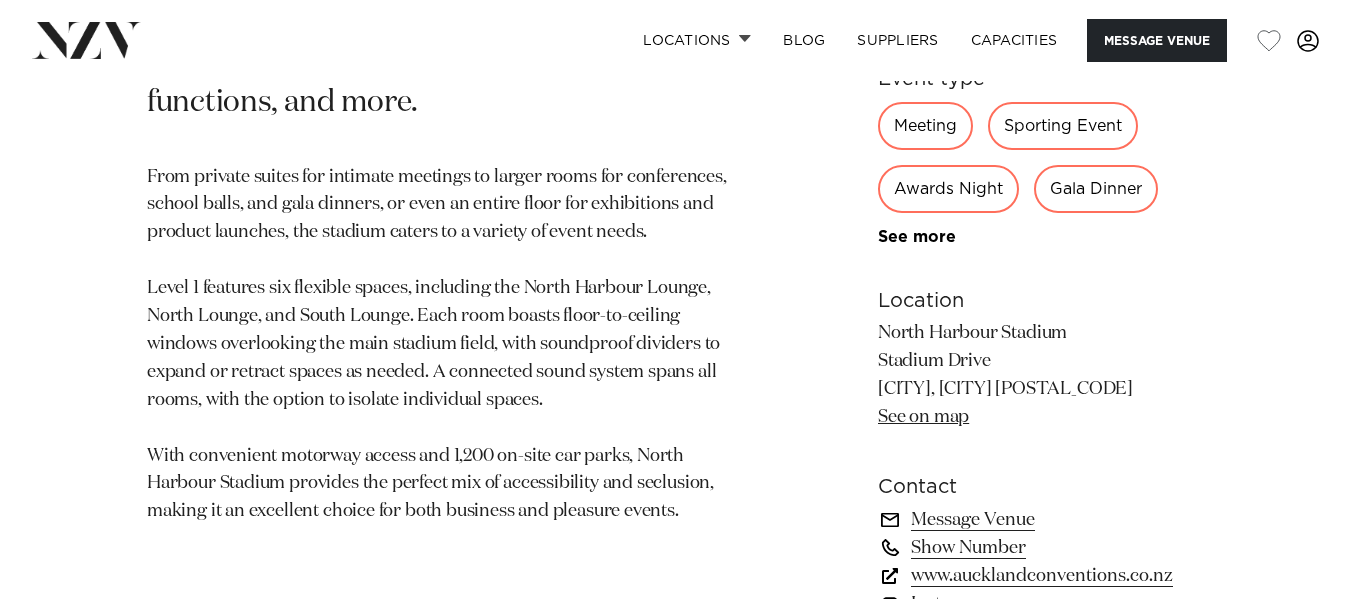click on "www.aucklandconventions.co.nz" at bounding box center [1041, 576] 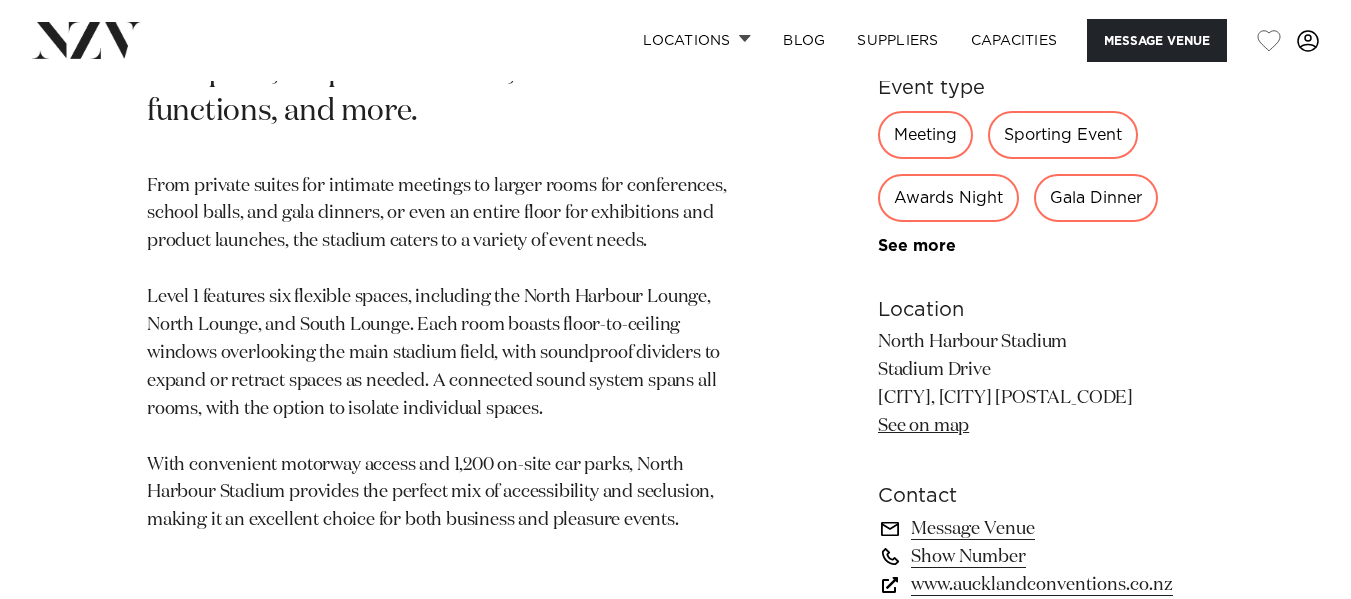 scroll, scrollTop: 0, scrollLeft: 0, axis: both 